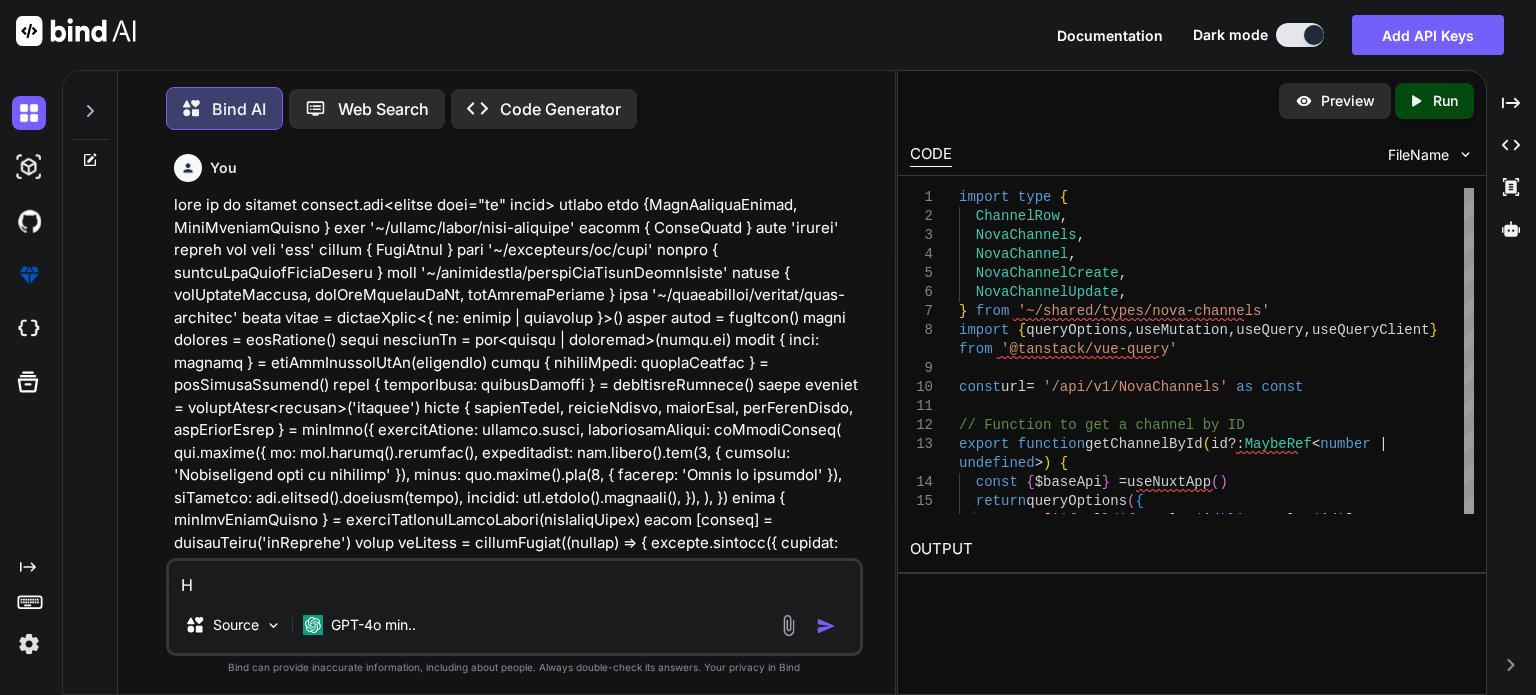 scroll, scrollTop: 0, scrollLeft: 0, axis: both 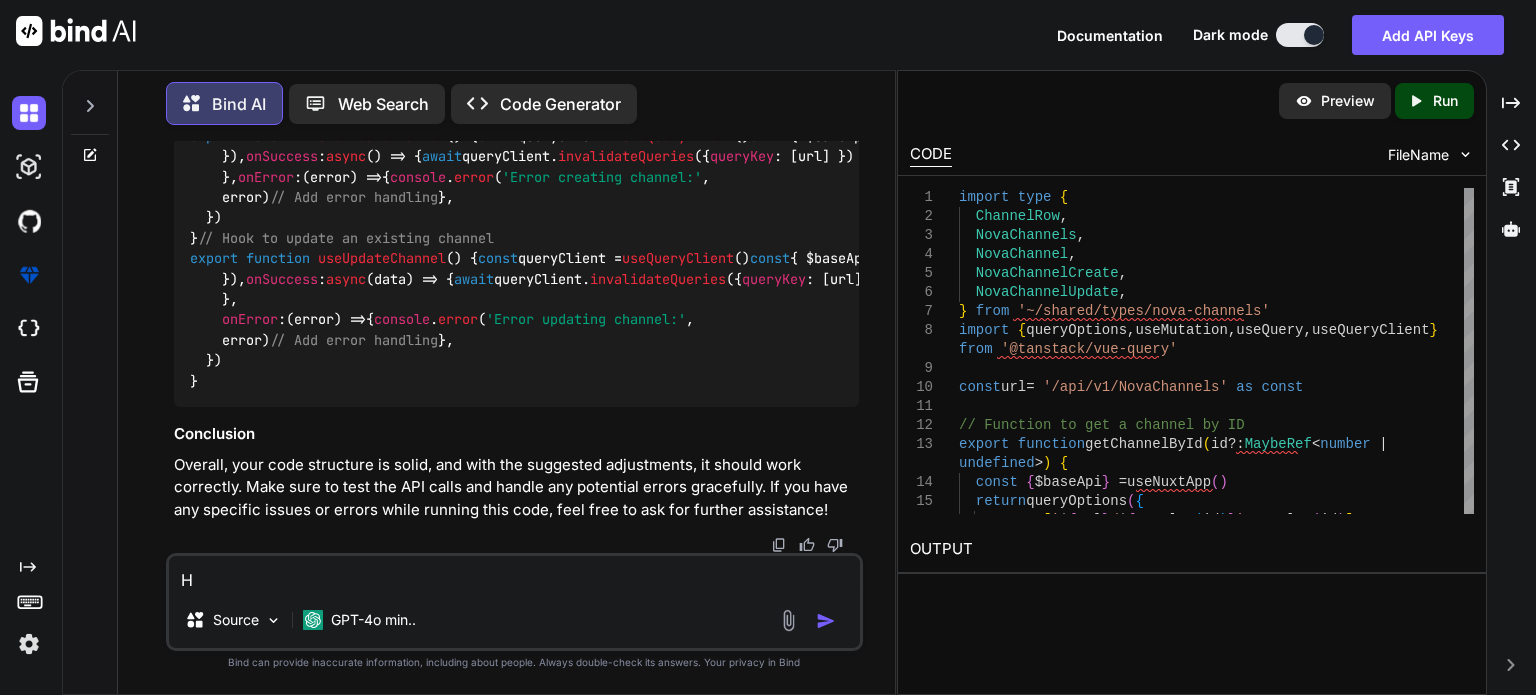type on "HE" 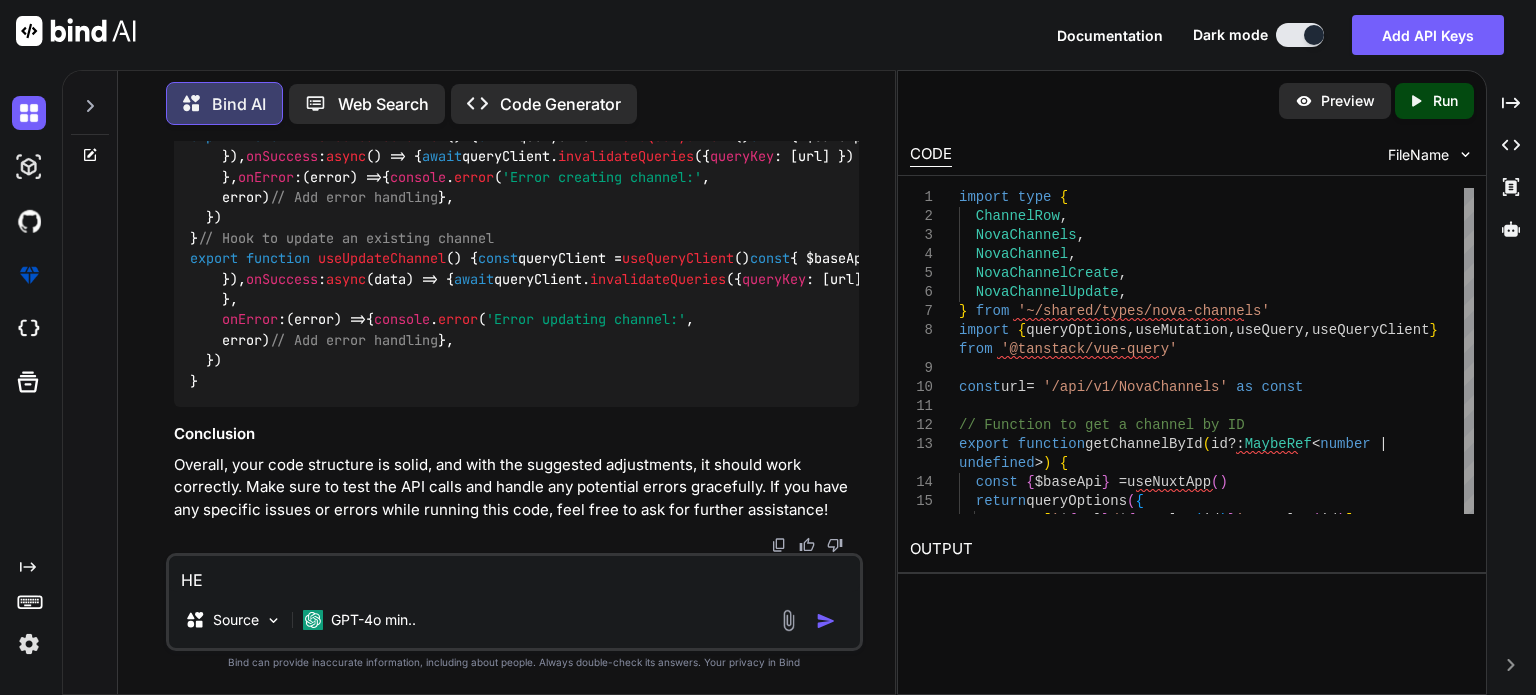 type on "HER" 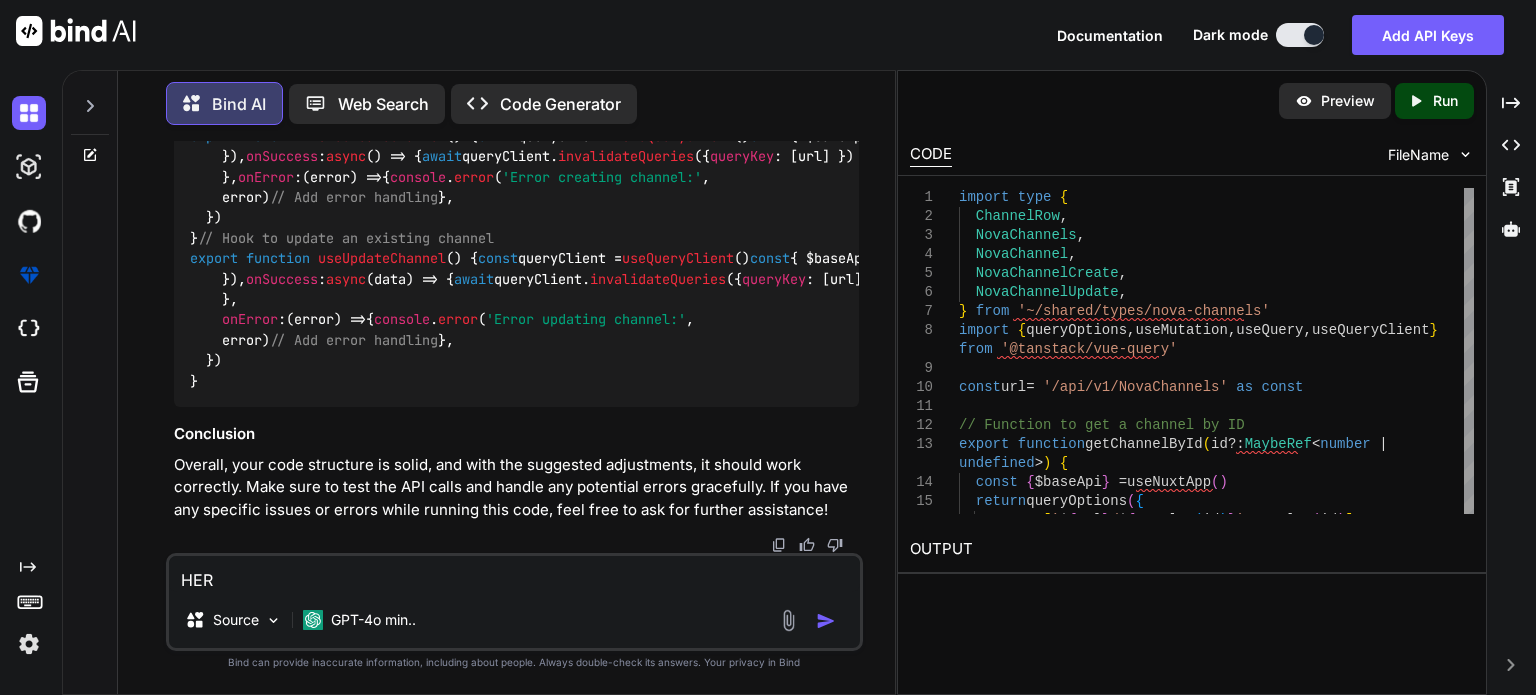 type on "HERE" 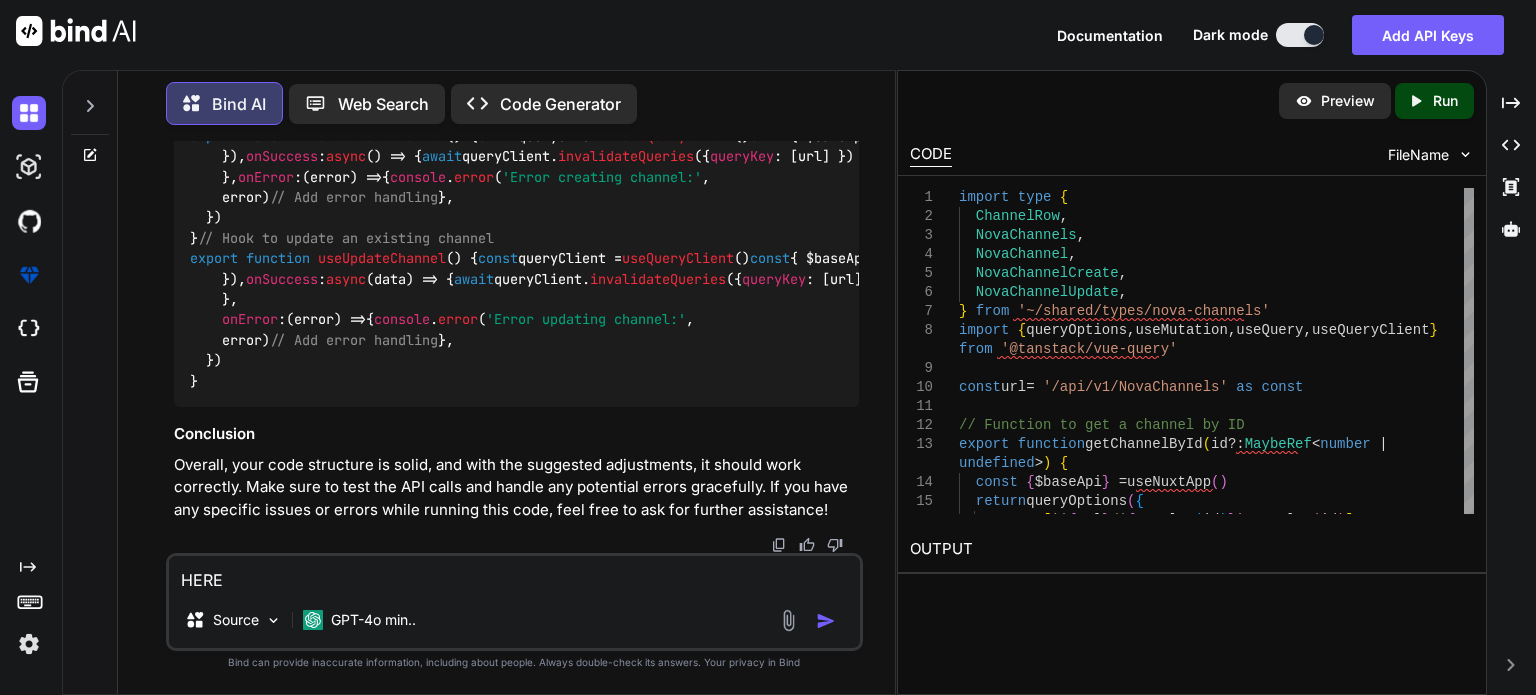 type on "HERE" 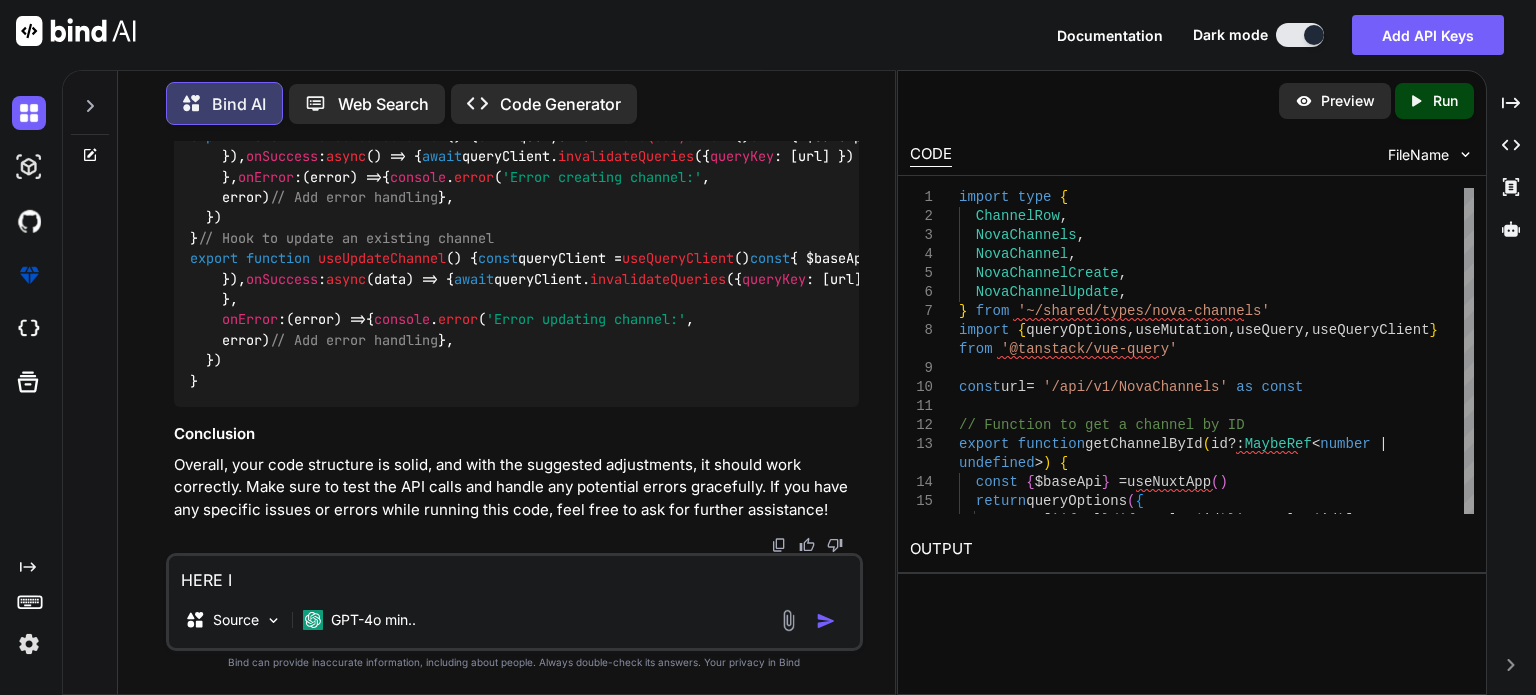 type on "HERE IS" 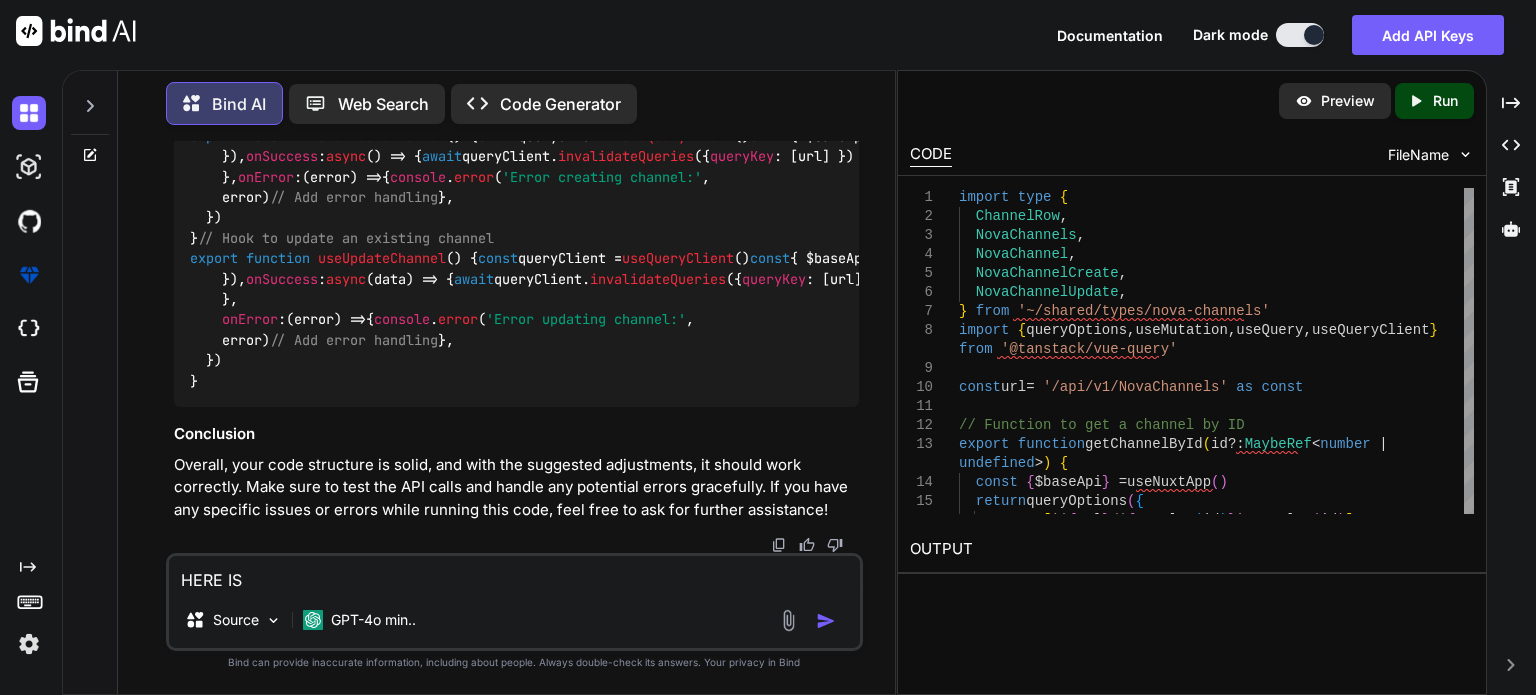 type on "HERE IS" 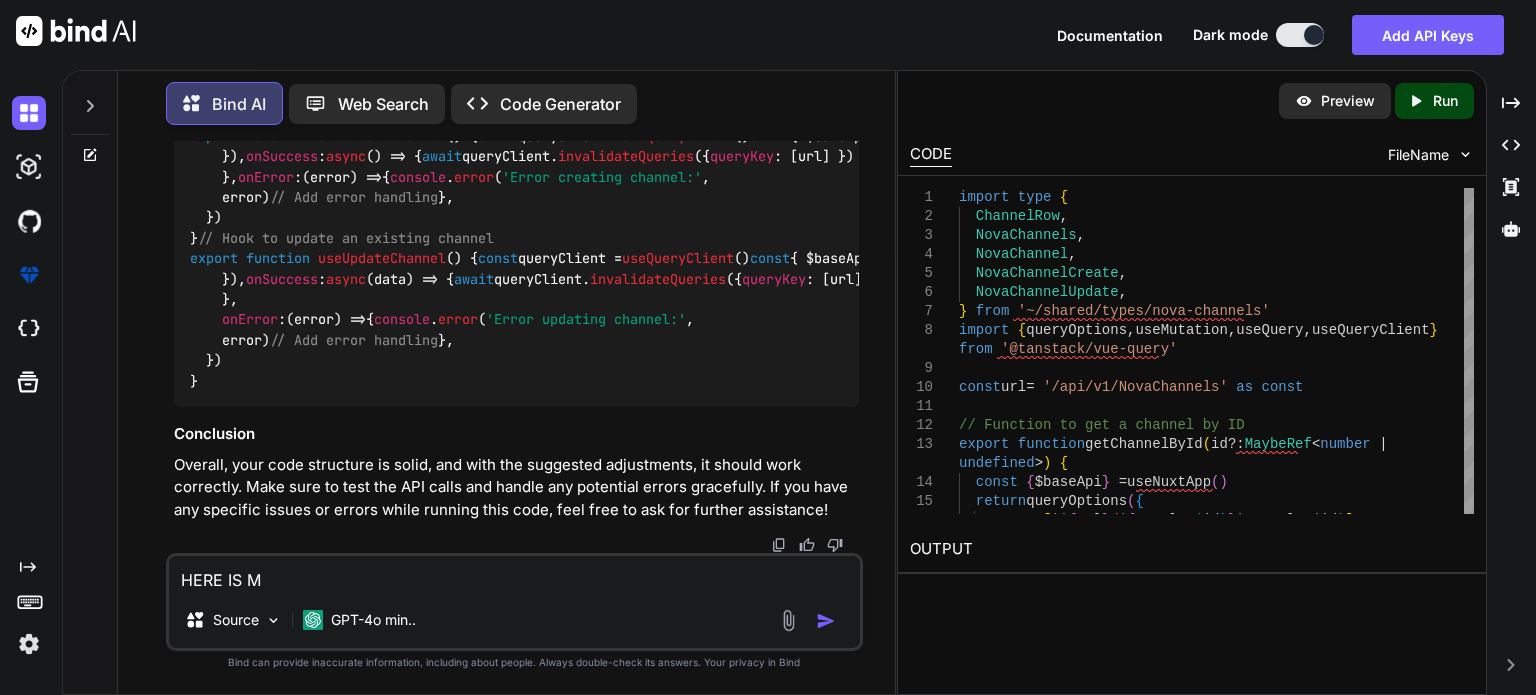 type on "HERE IS MY" 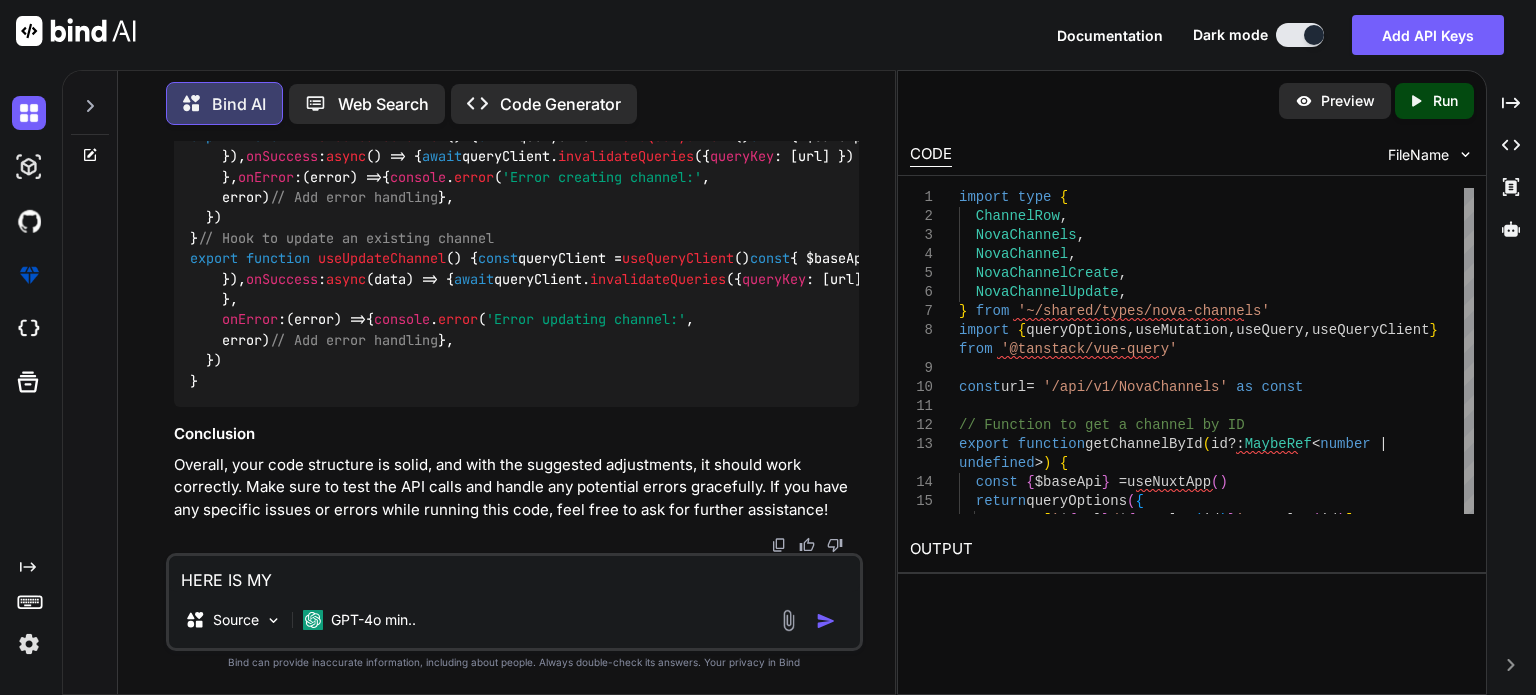 type on "HERE IS MY" 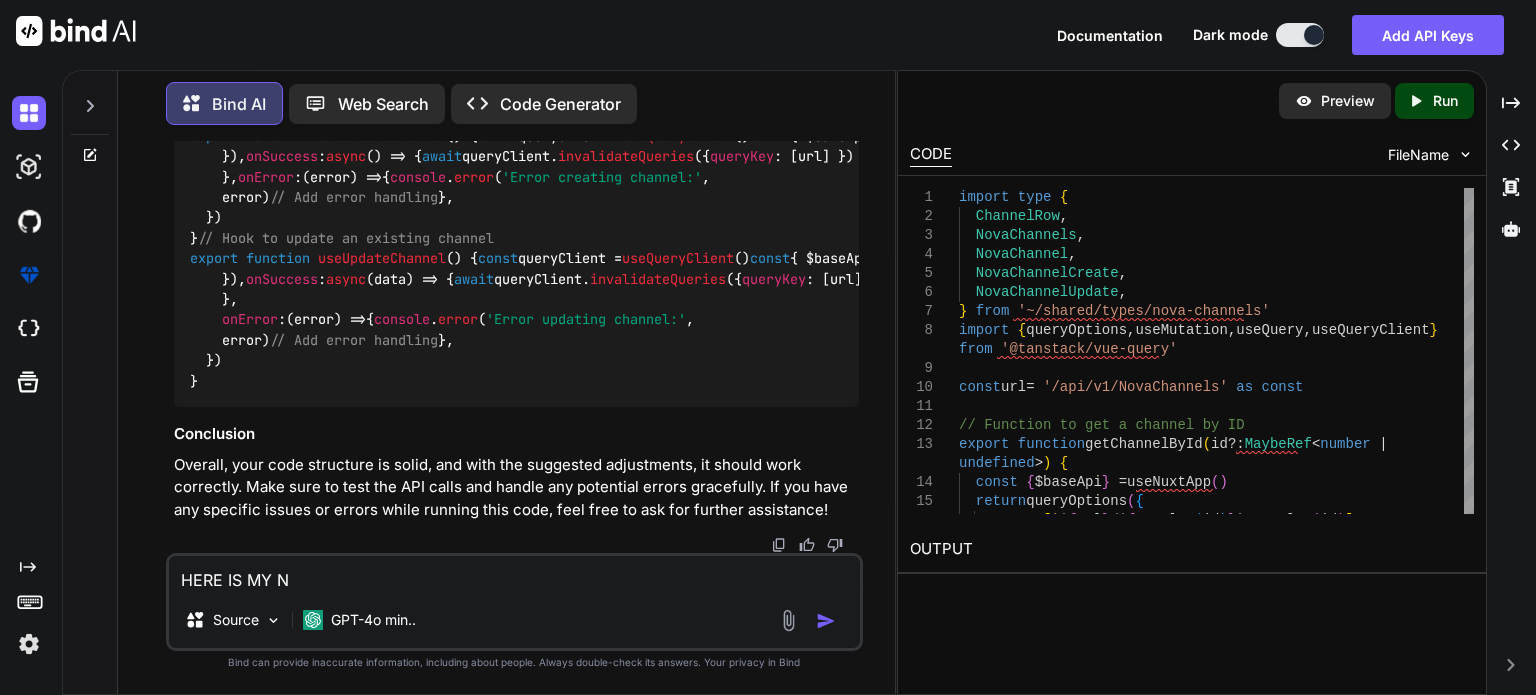 type on "HERE IS MY NE" 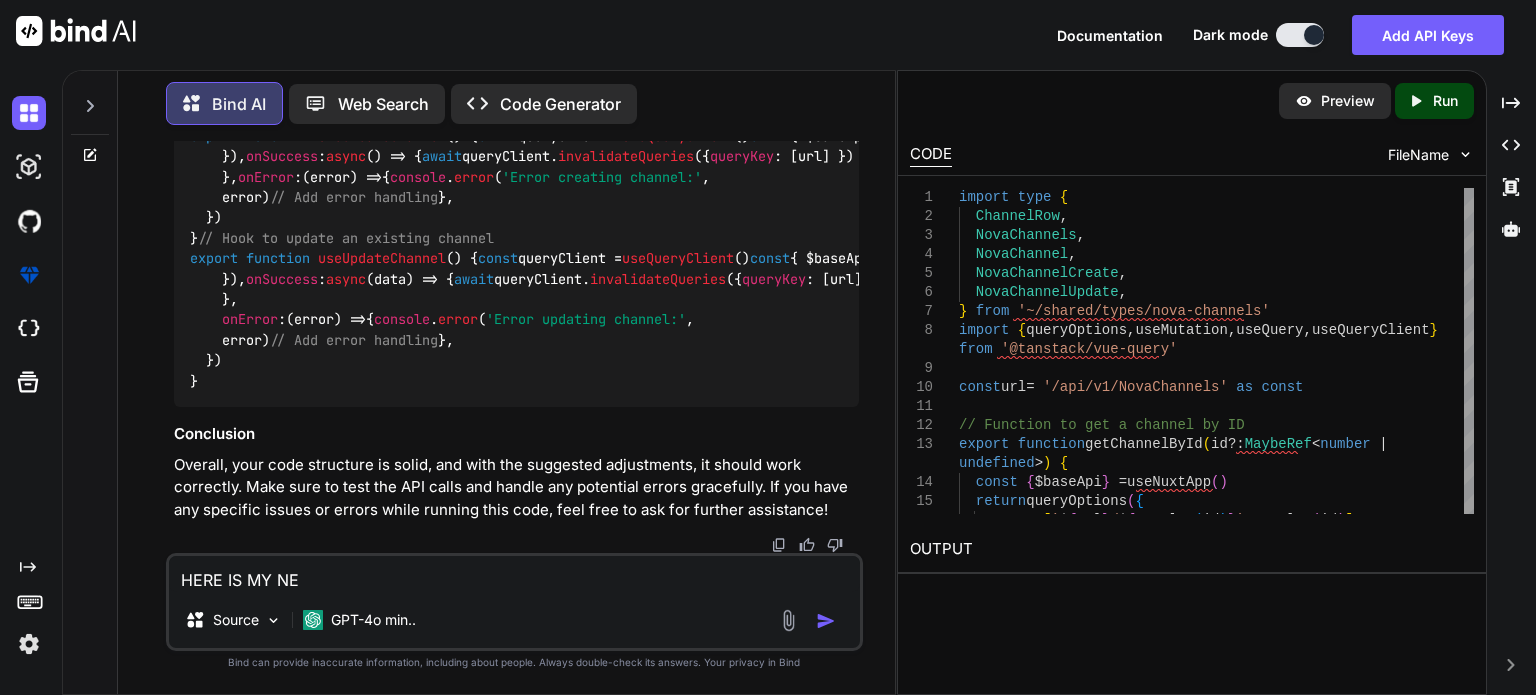 type on "HERE IS MY NEW" 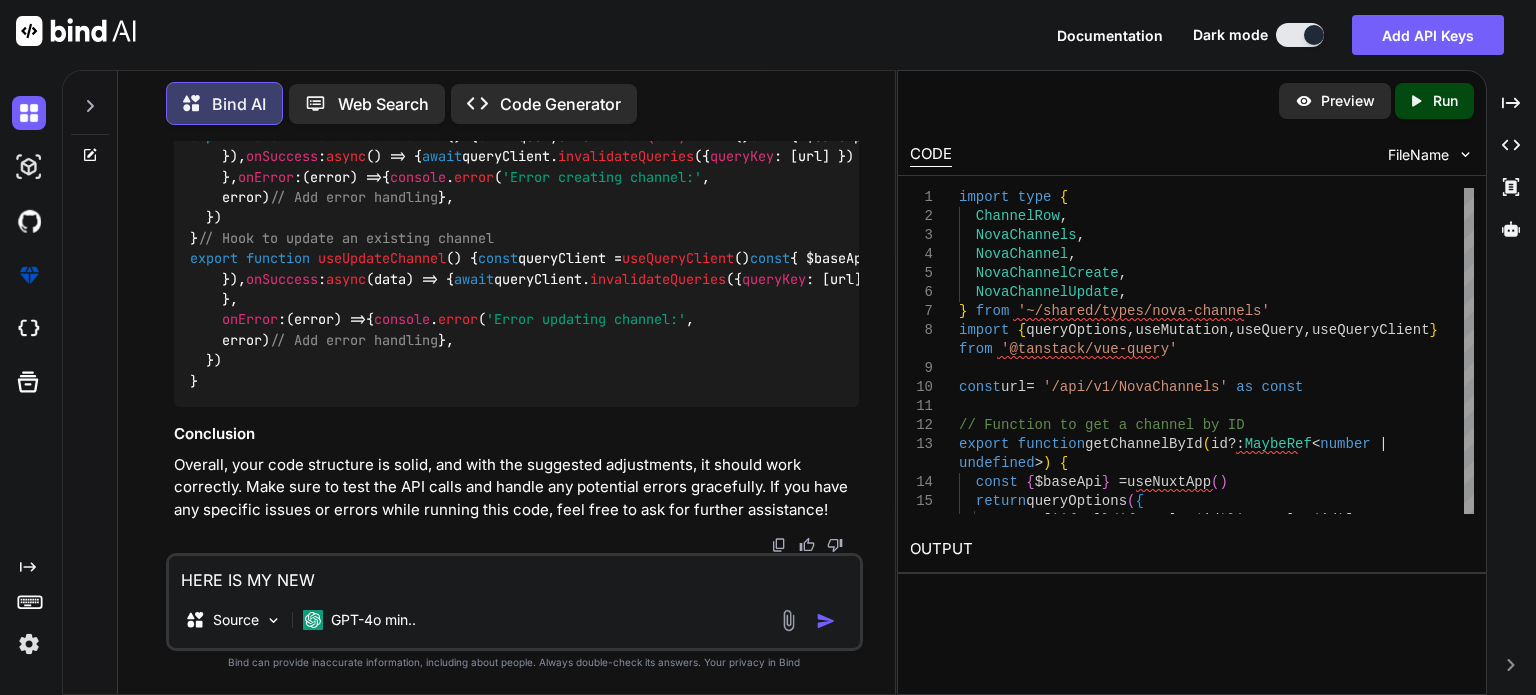 type on "HERE IS MY NEW" 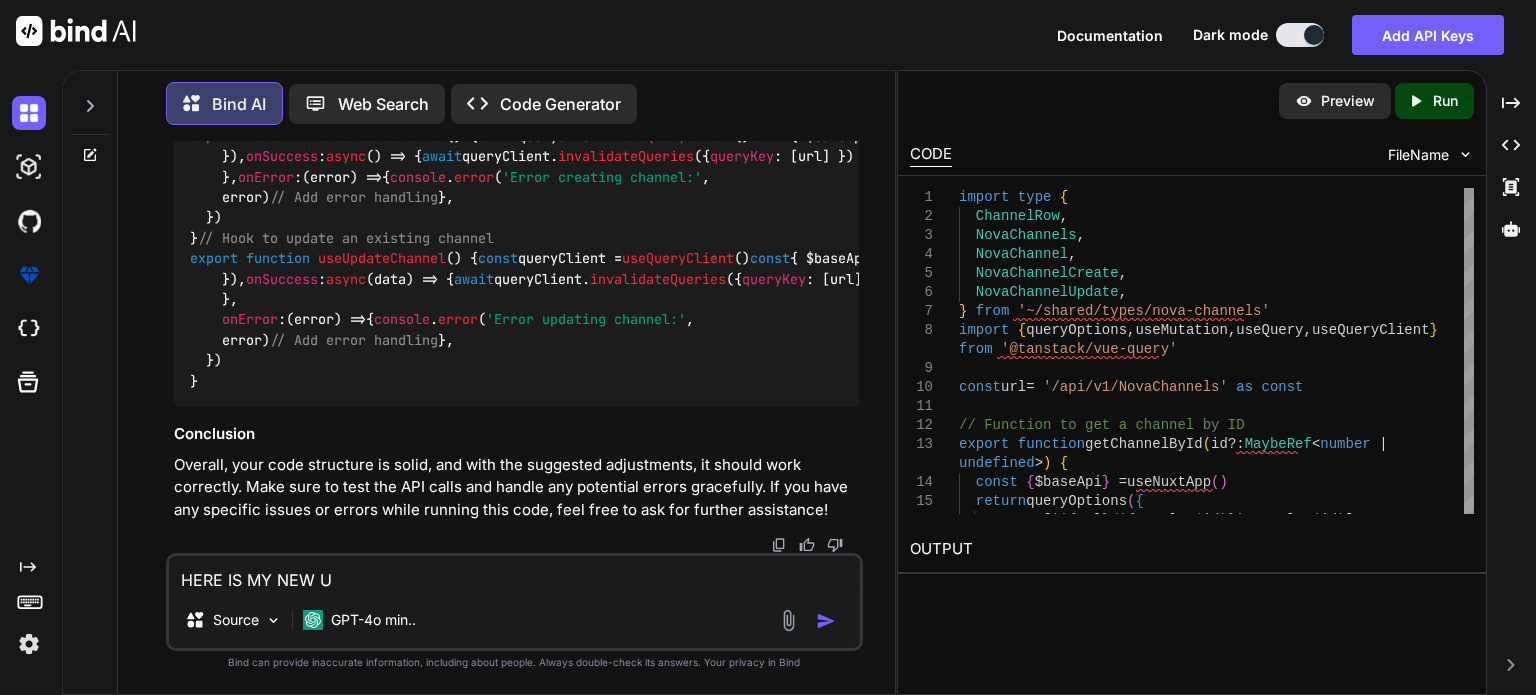 type on "HERE IS MY NEW U[" 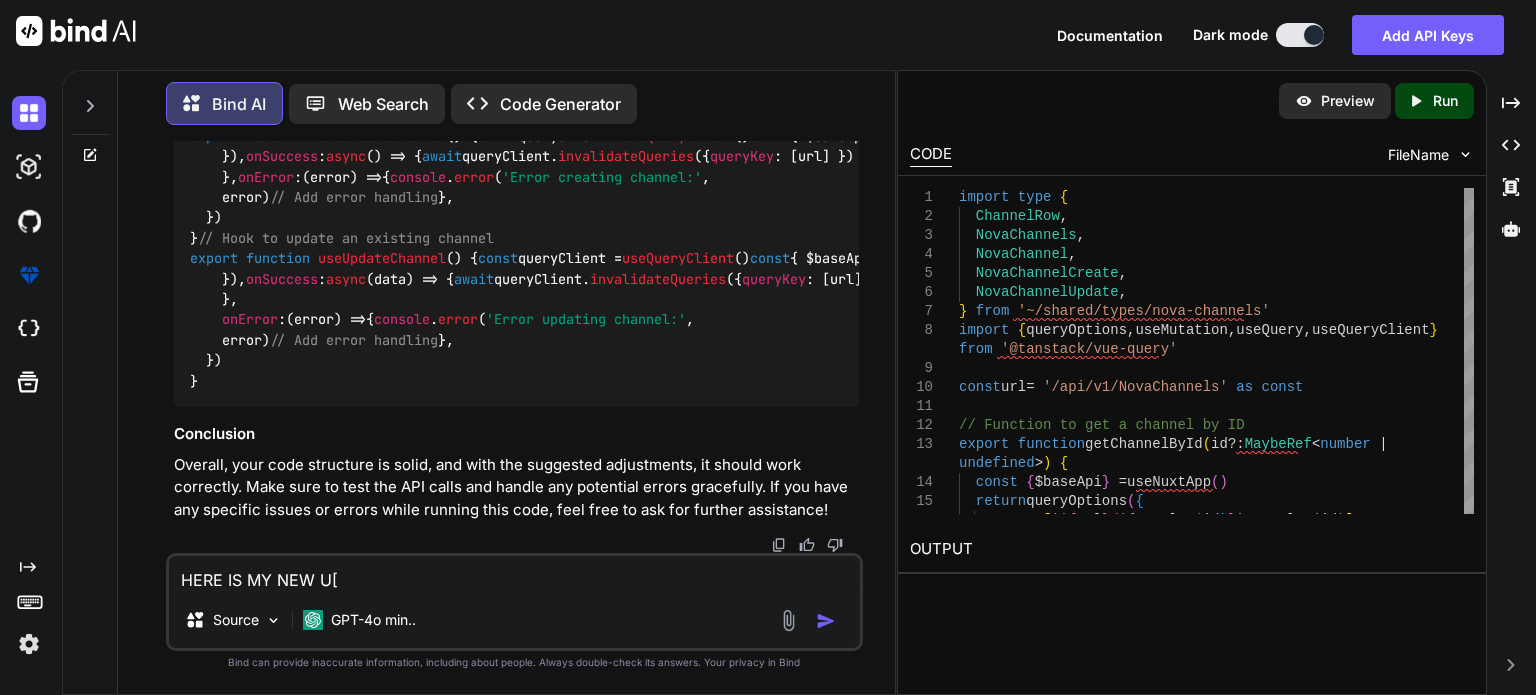 type on "HERE IS MY NEW U[D" 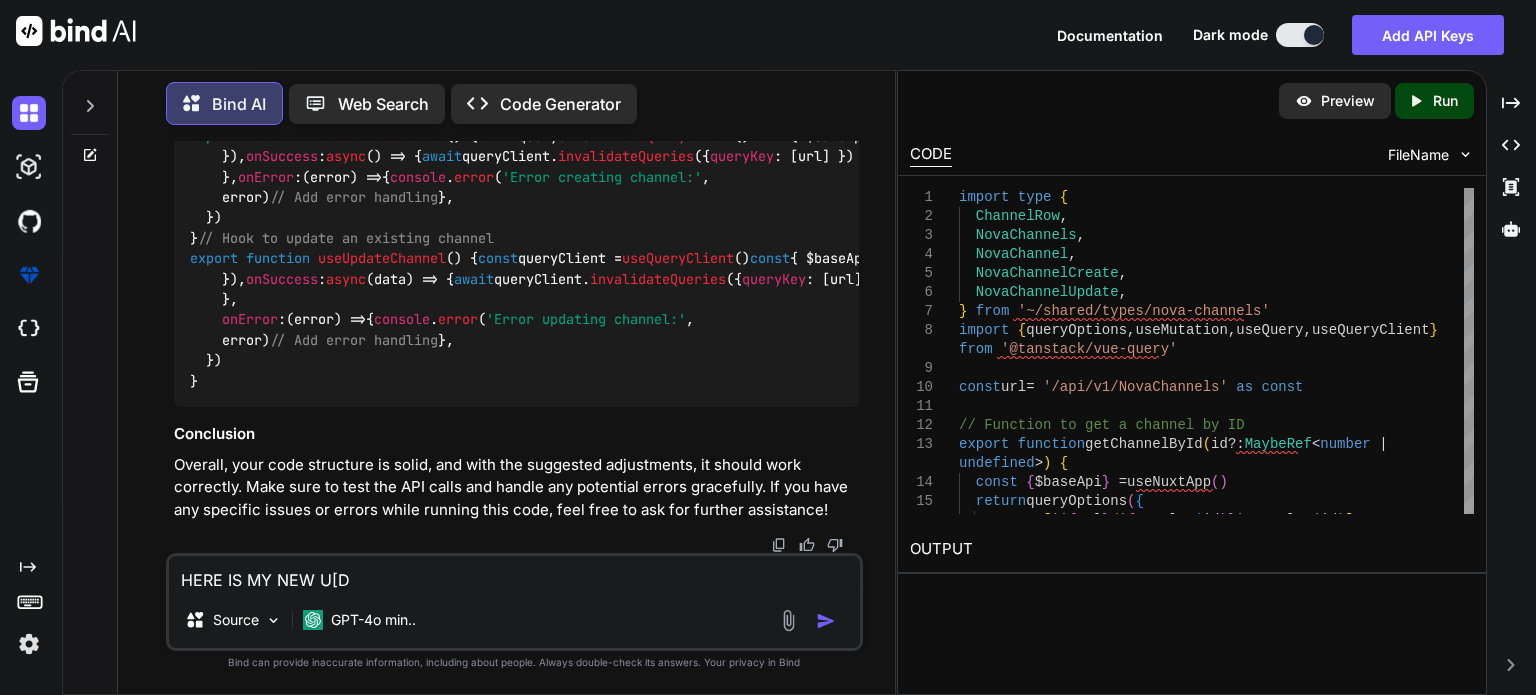 type on "HERE IS MY NEW U[DA" 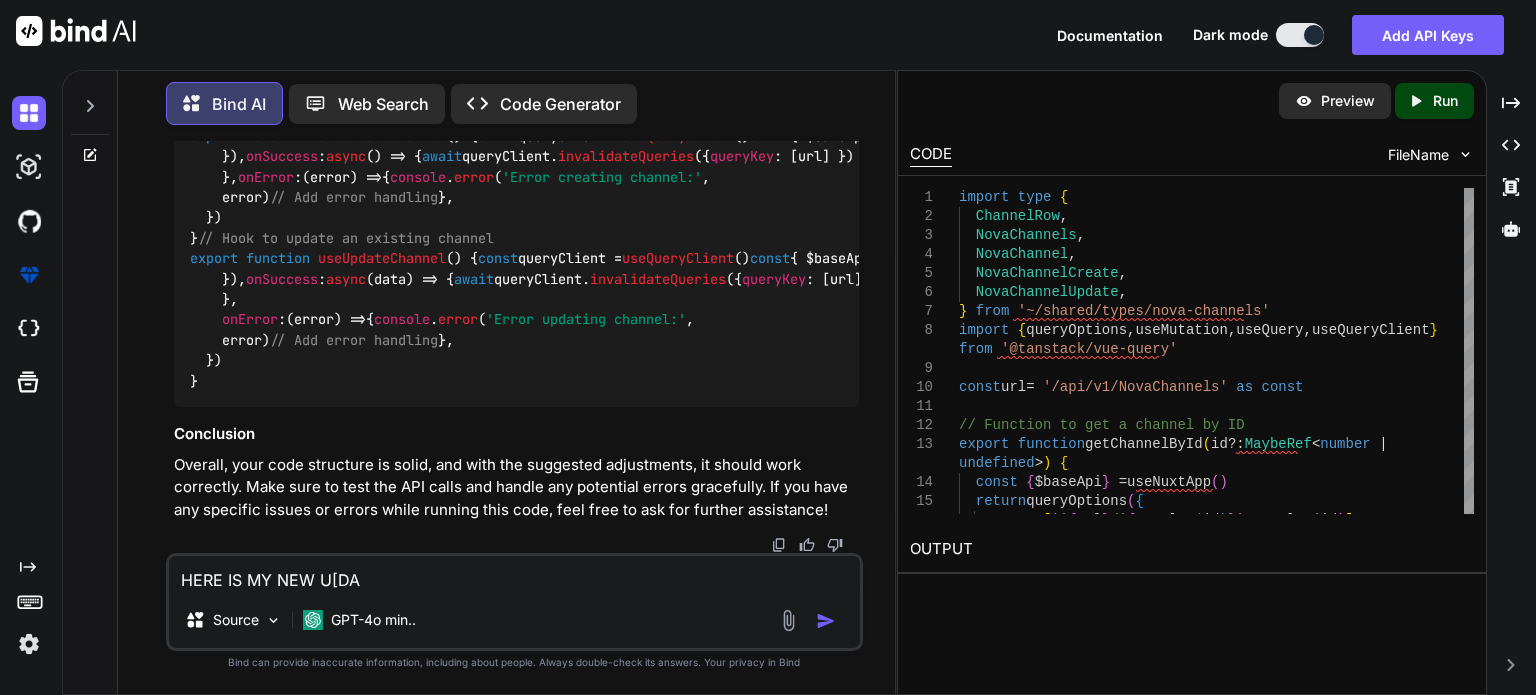 type on "HERE IS MY NEW U[DAT" 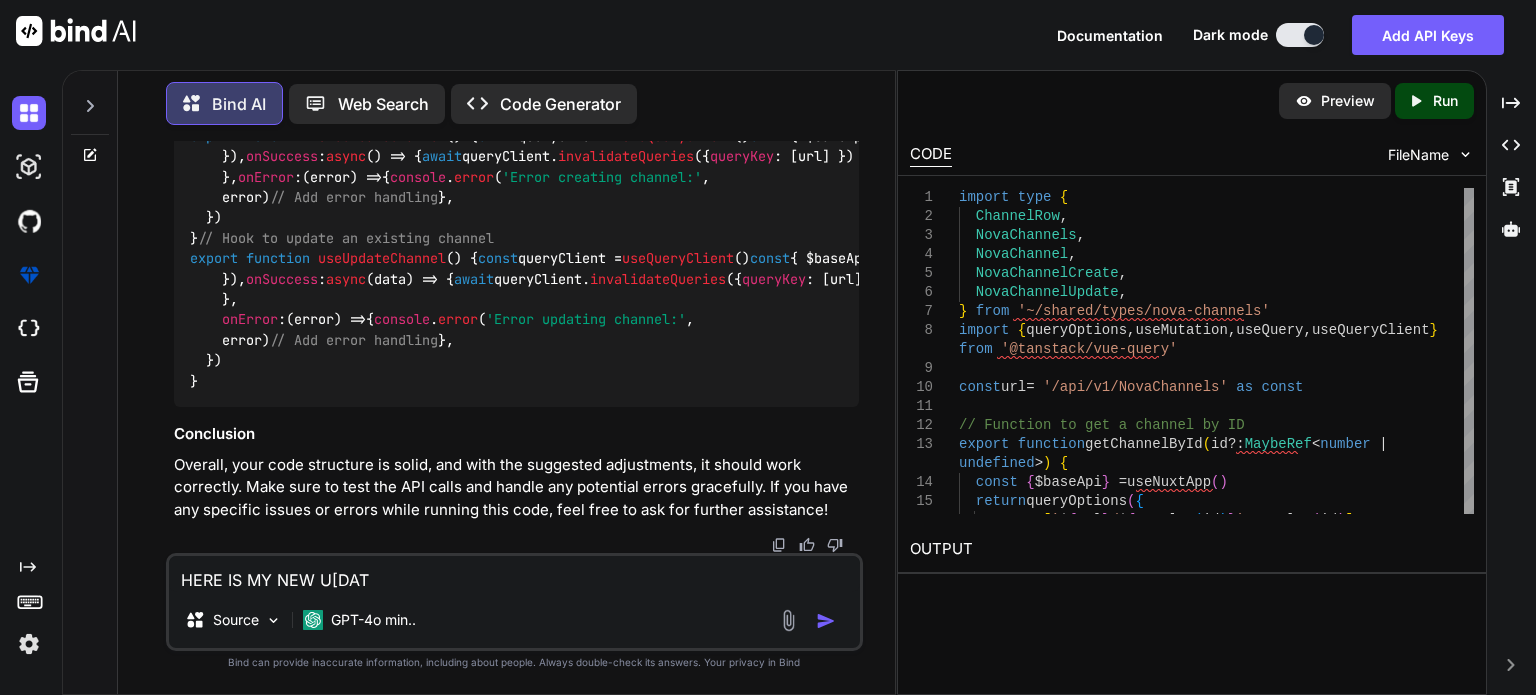 type on "HERE IS MY NEW U[DATE" 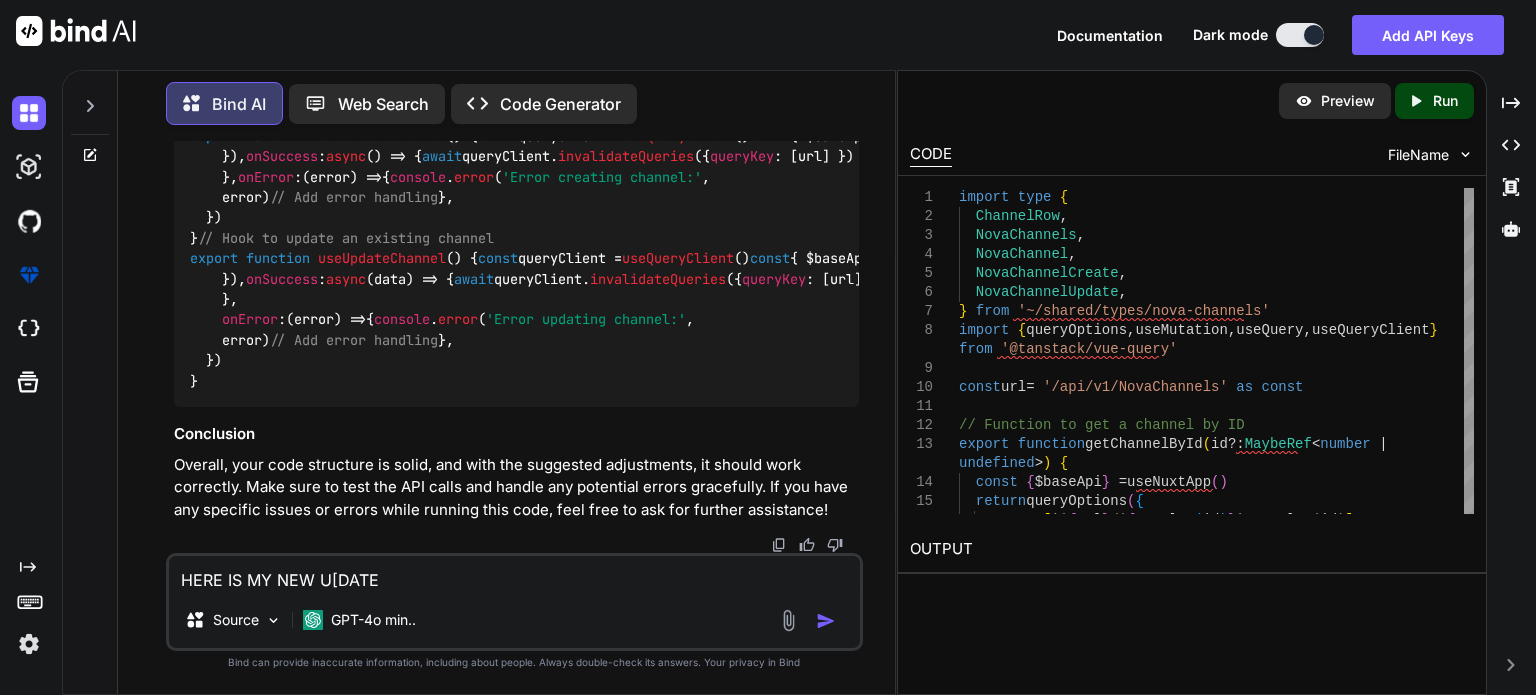 type on "HERE IS MY NEW U[DATED" 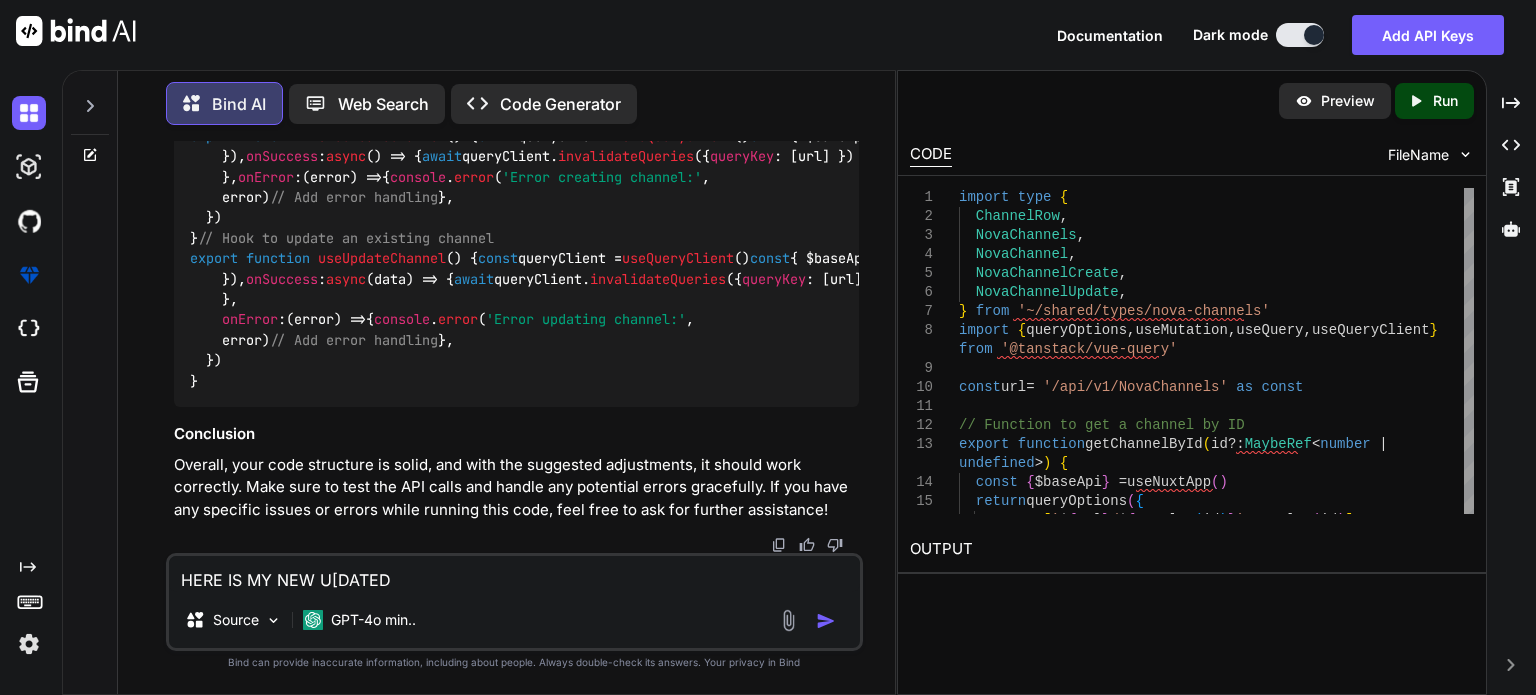 type on "HERE IS MY NEW U[DATE" 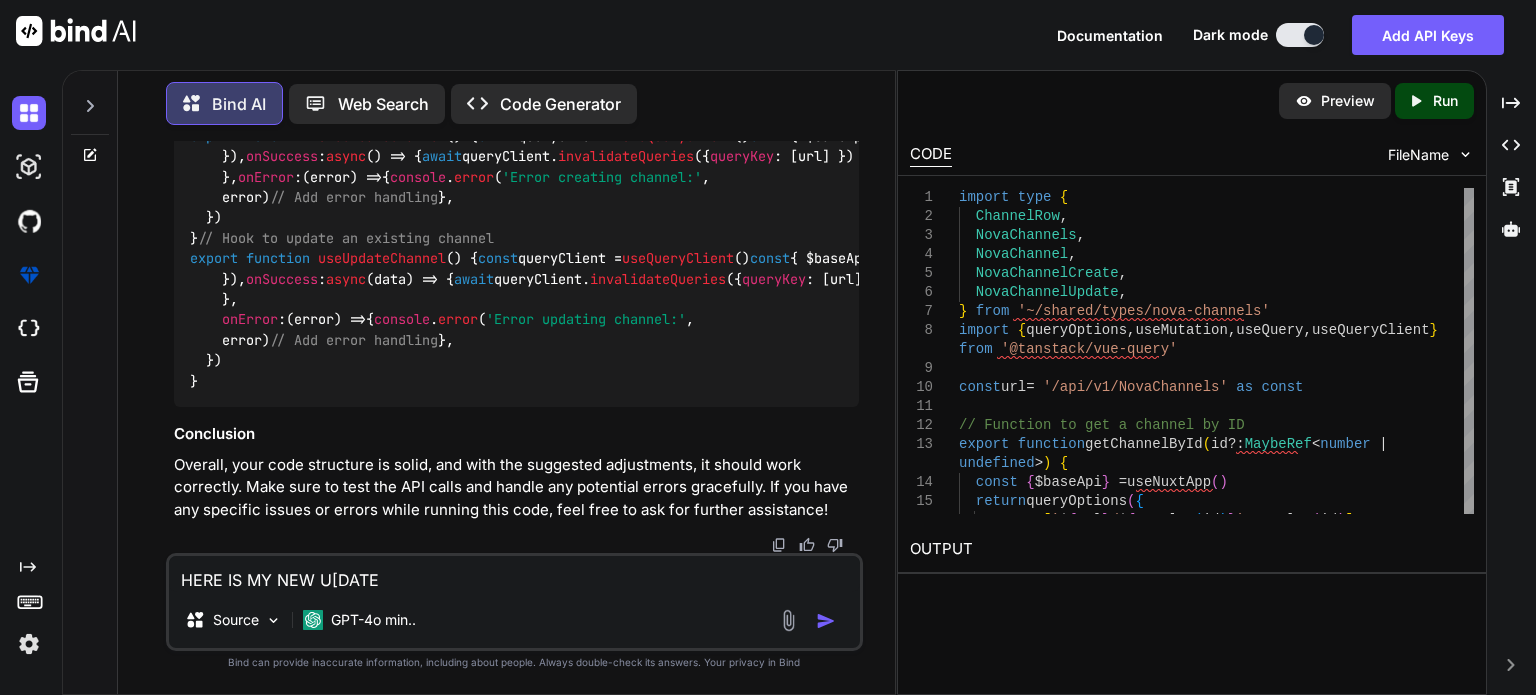 type on "HERE IS MY NEW U[DAT" 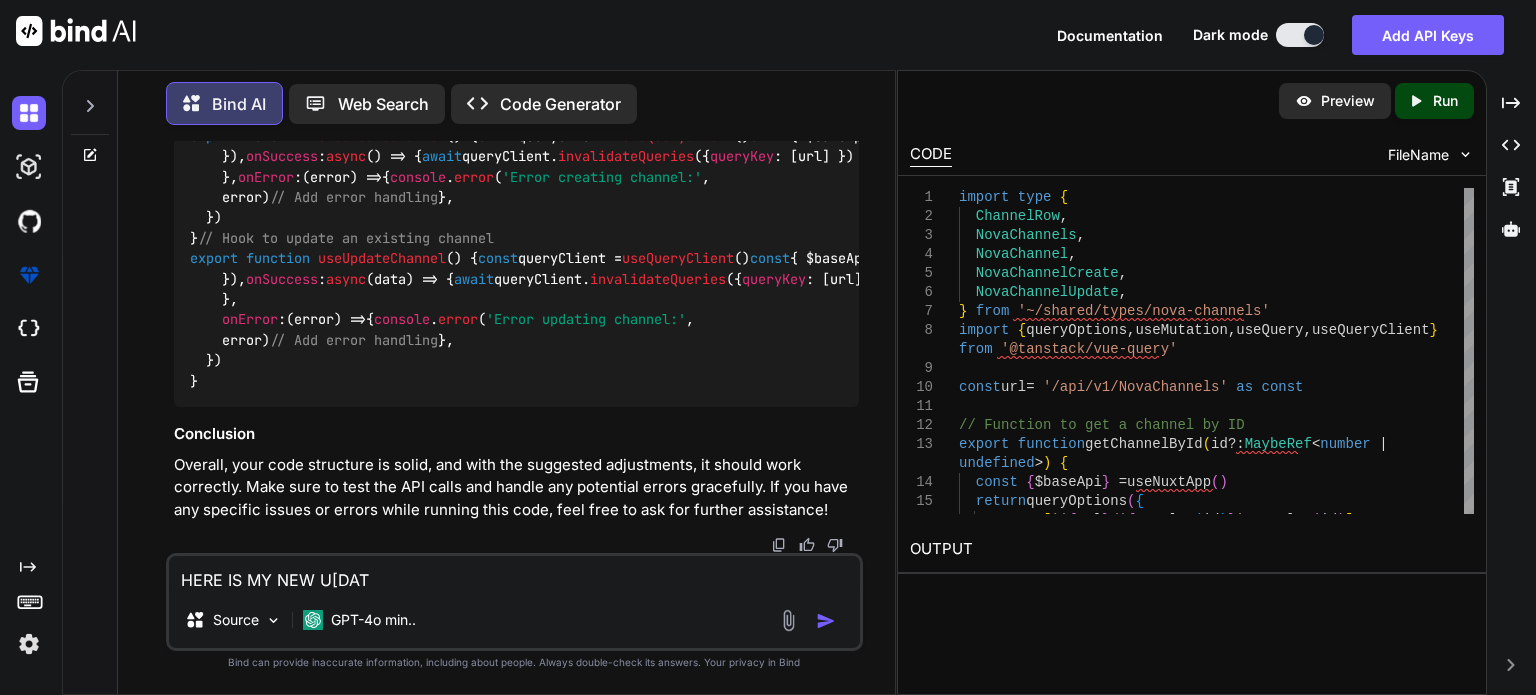 type on "HERE IS MY NEW U[DA" 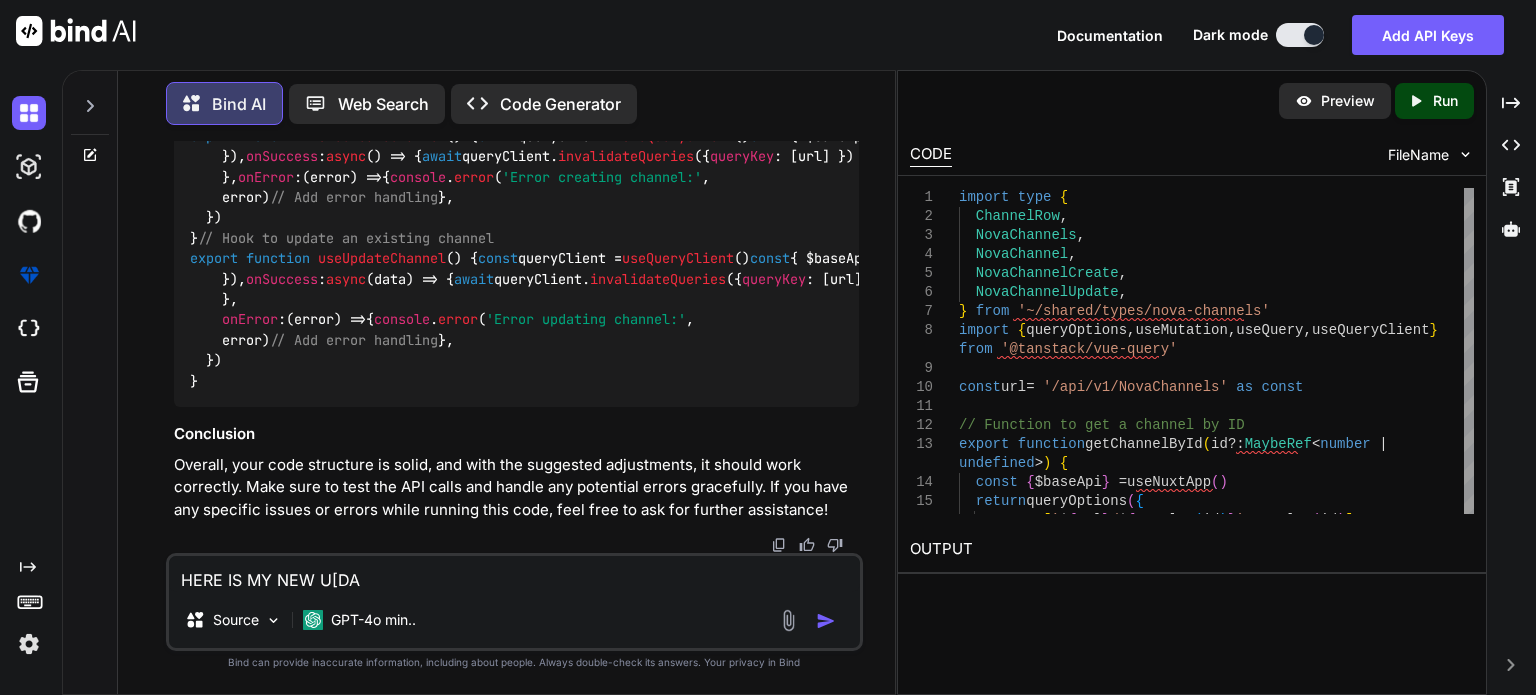 type on "HERE IS MY NEW U[D" 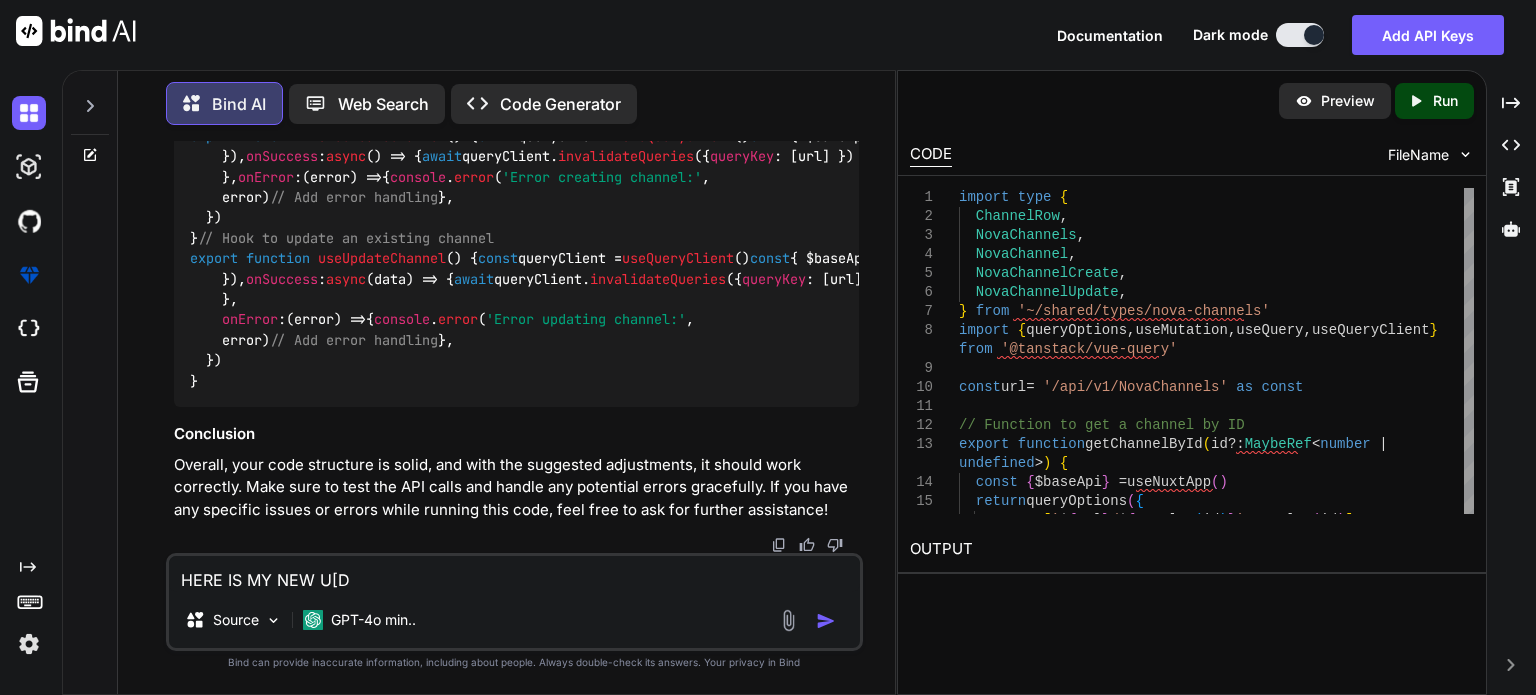 type on "HERE IS MY NEW U[" 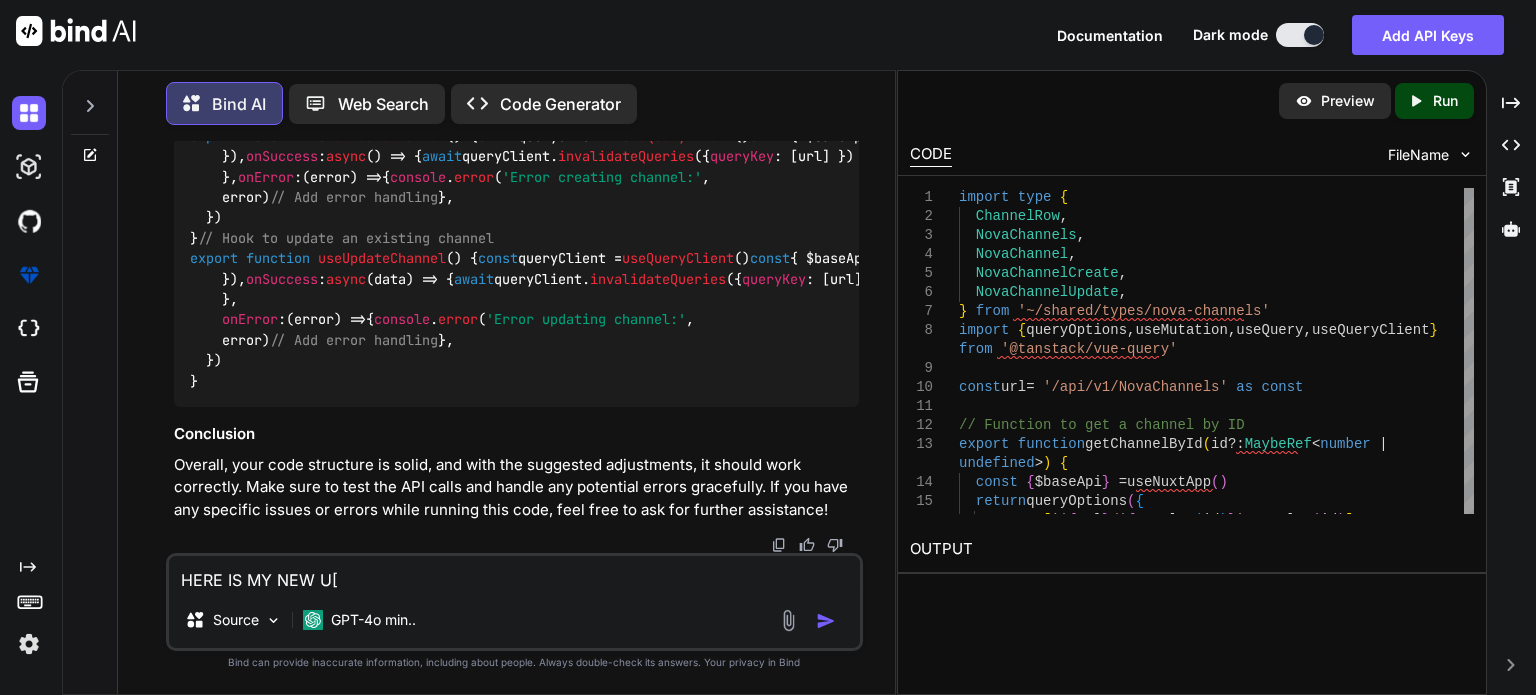 type on "HERE IS MY NEW U" 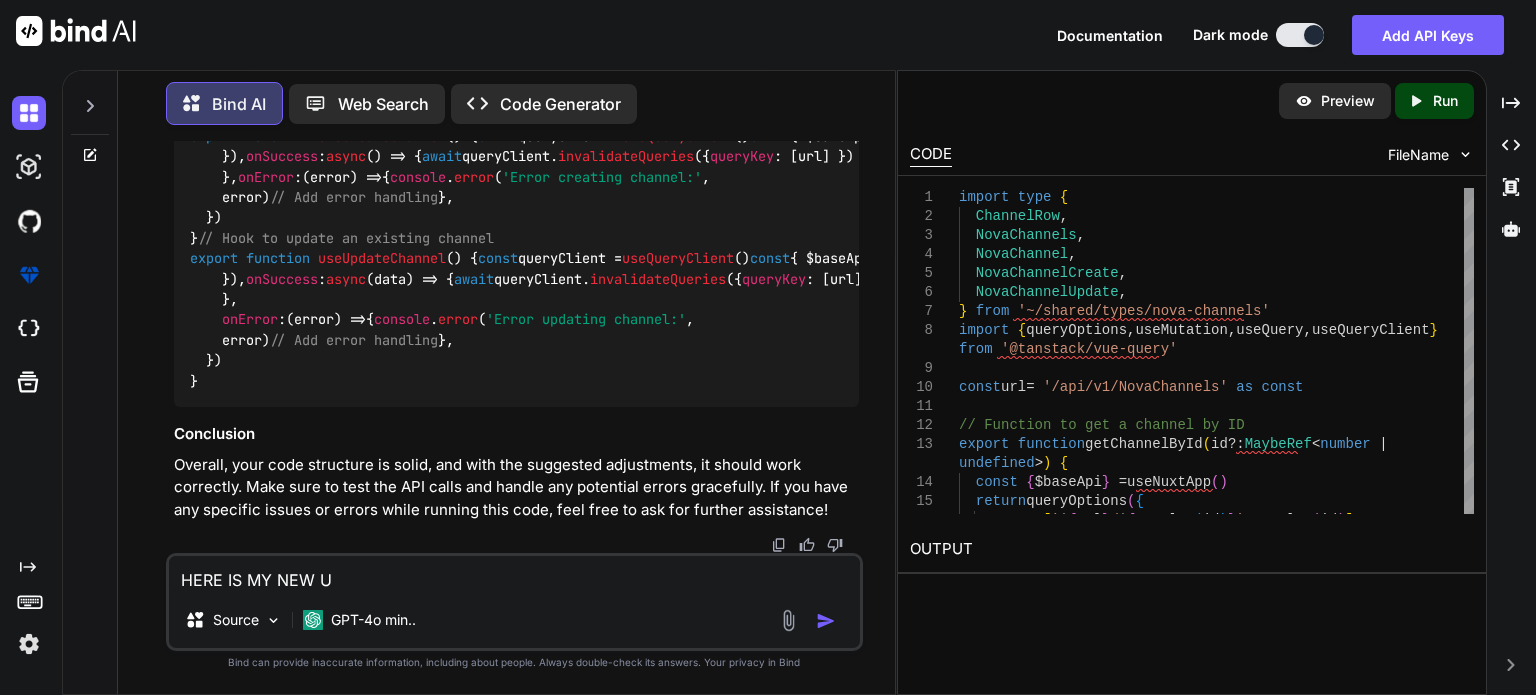 type on "HERE IS MY NEW Up" 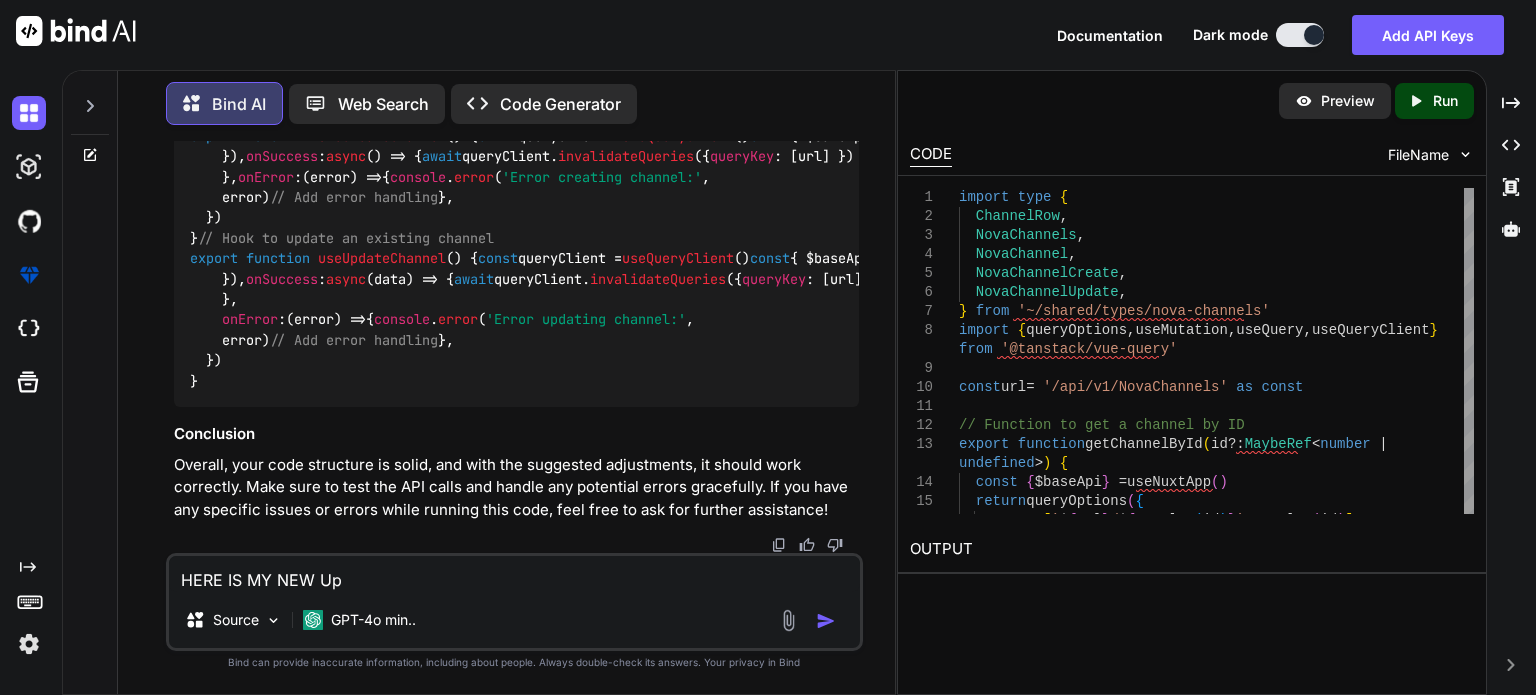 type on "HERE IS MY NEW Upd" 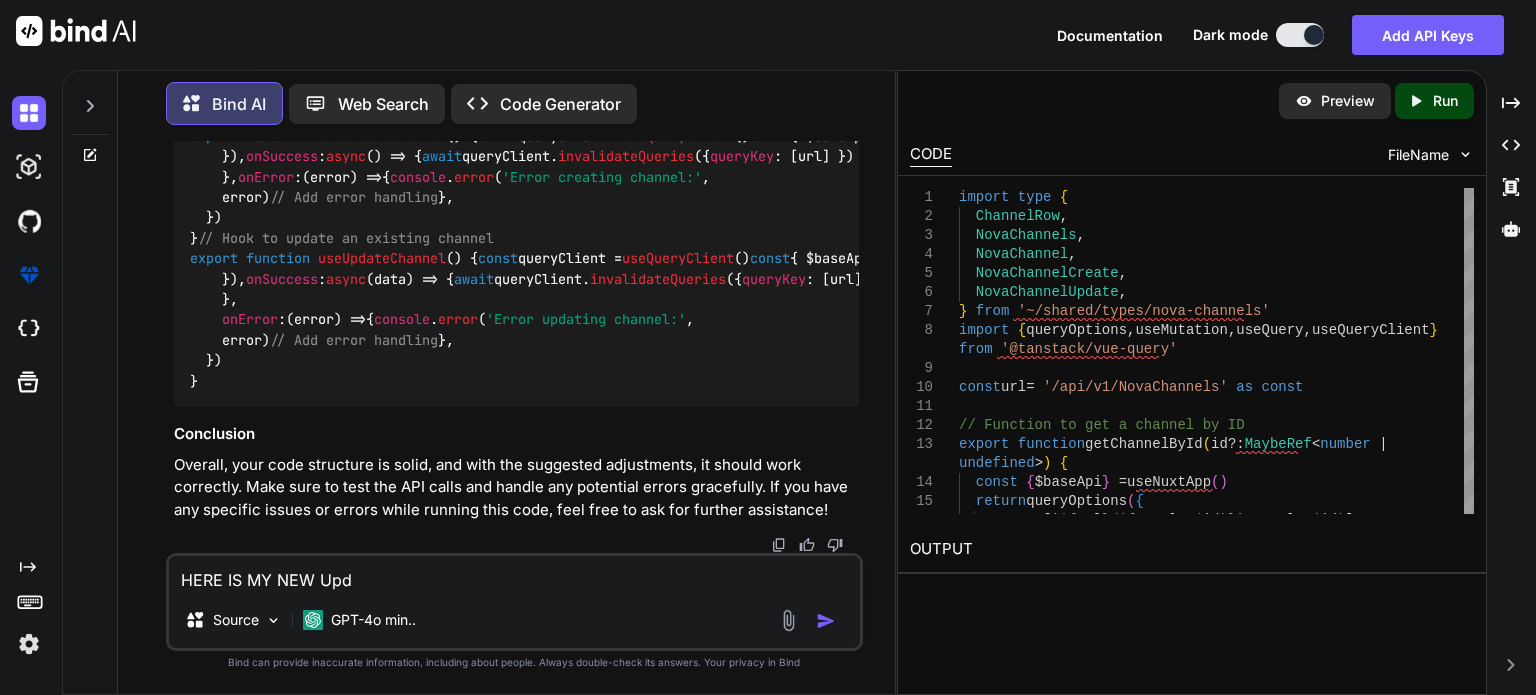 type on "HERE IS MY NEW Upda" 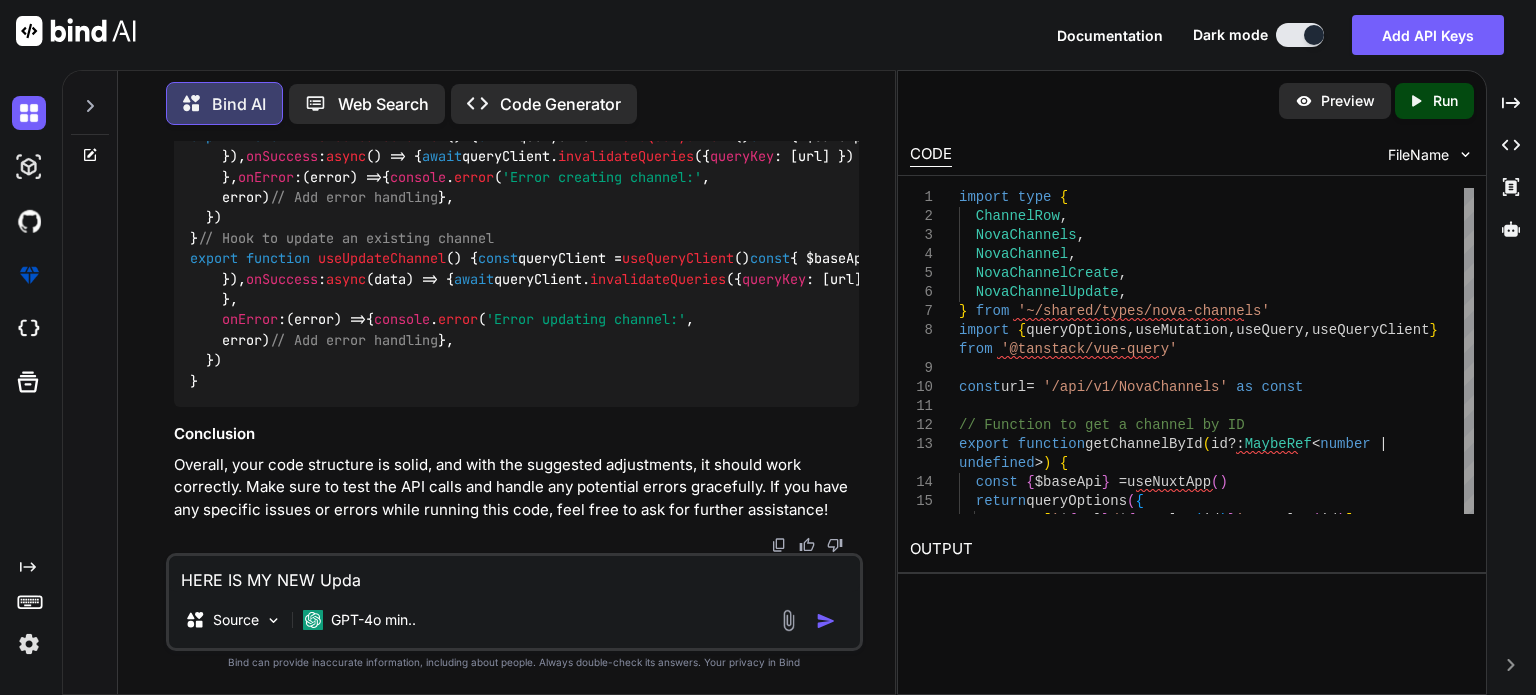 type on "HERE IS MY NEW Updat" 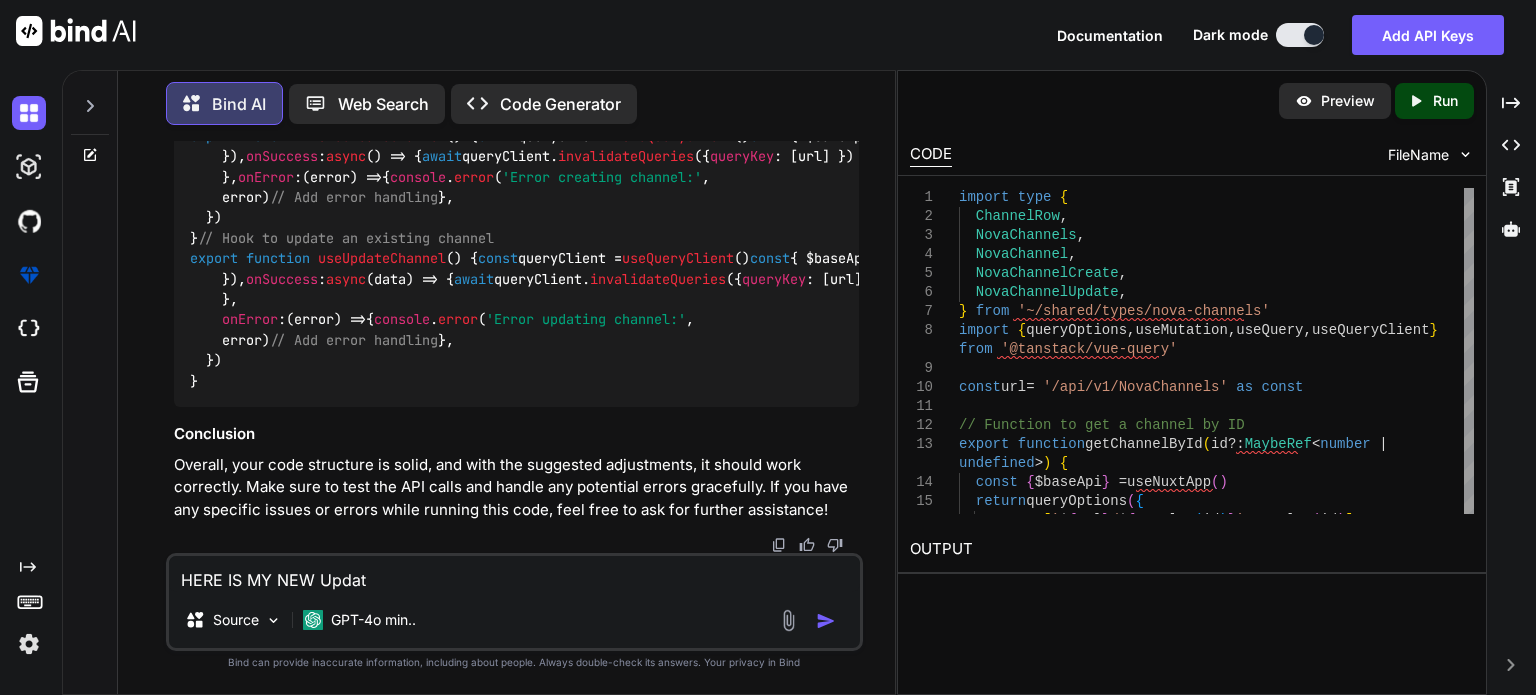type on "HERE IS MY NEW Update" 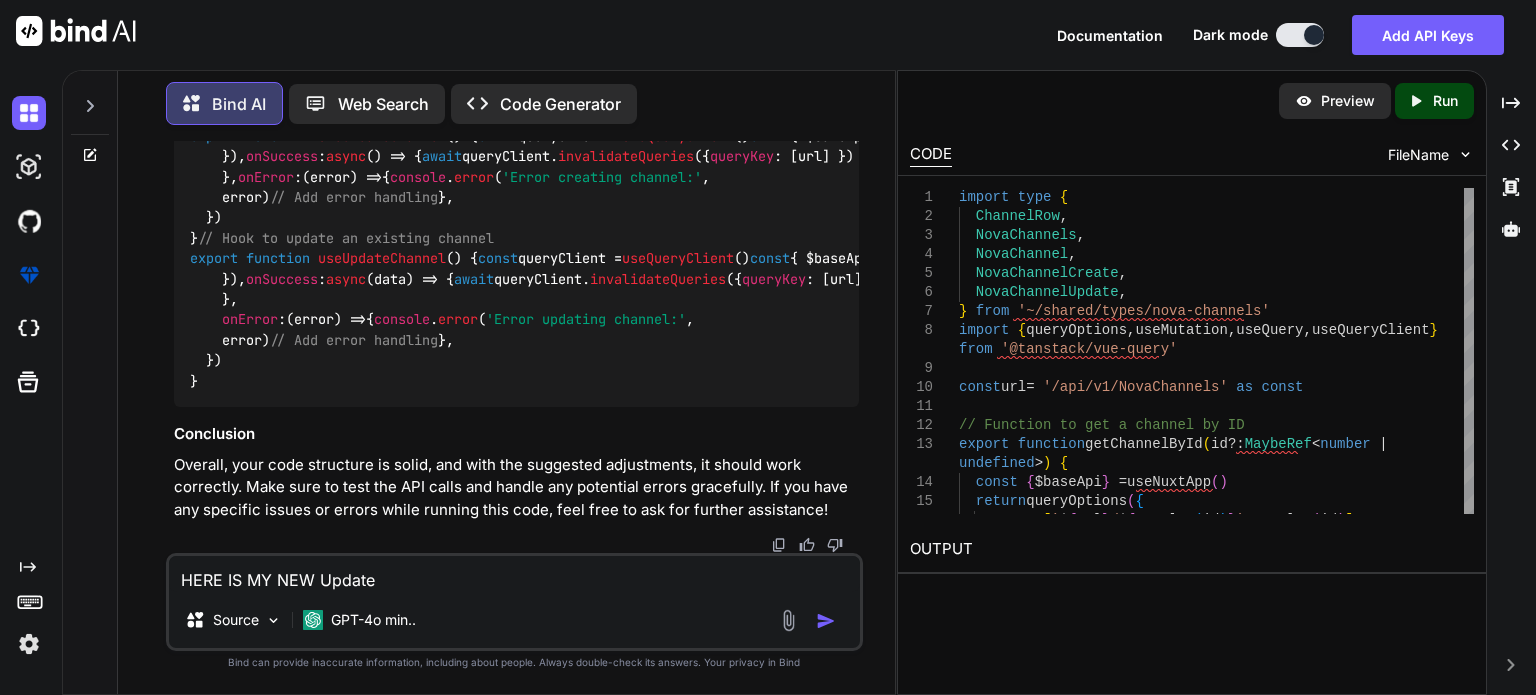 type on "HERE IS MY NEW Updated" 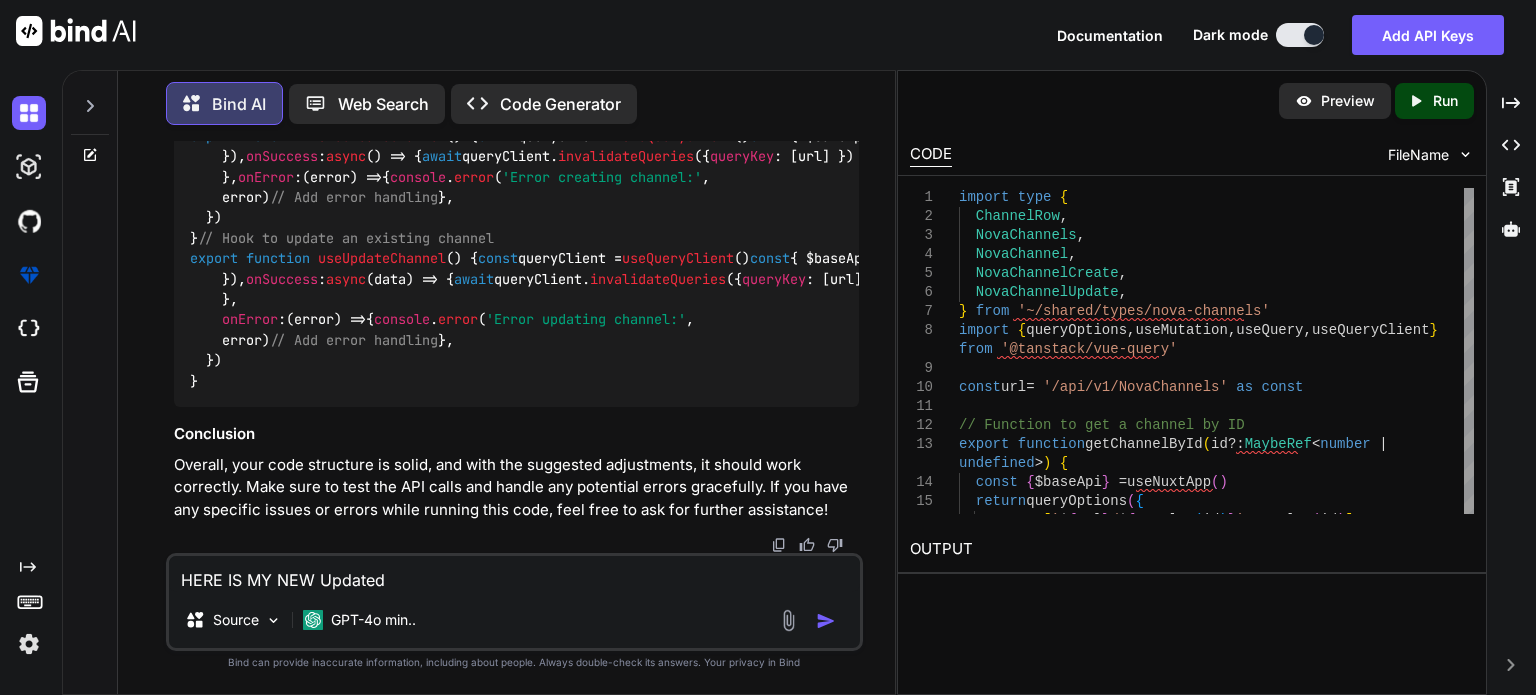 type on "HERE IS MY NEW Updated" 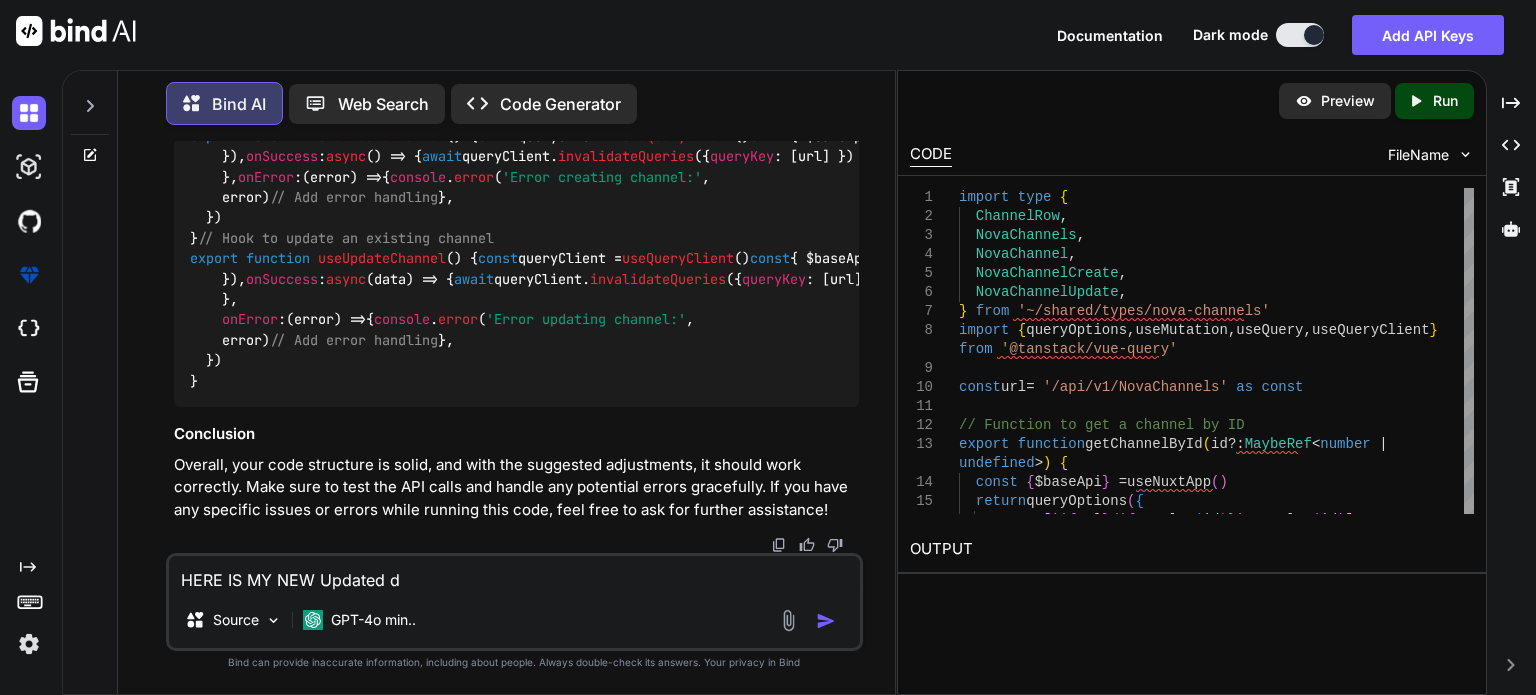 type on "HERE IS MY NEW Updated de" 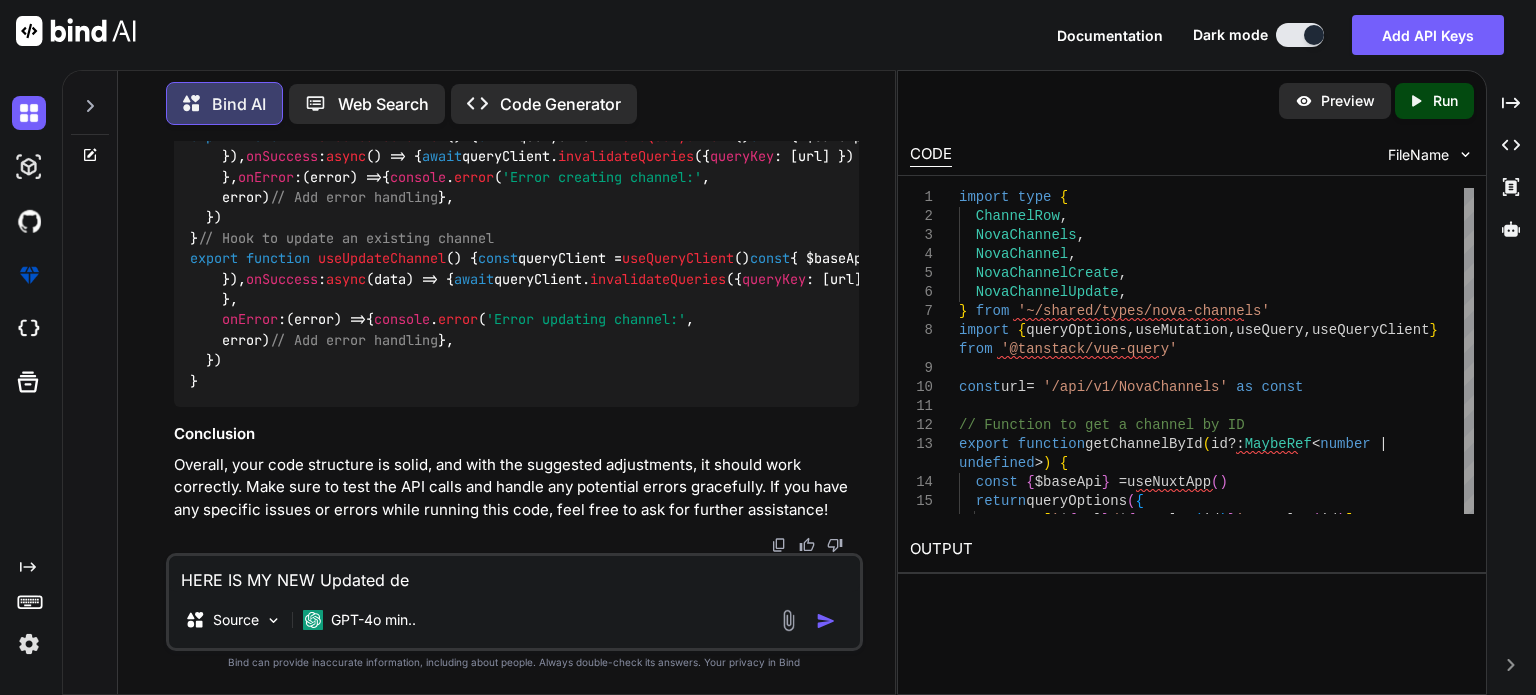 type on "HERE IS MY NEW Updated det" 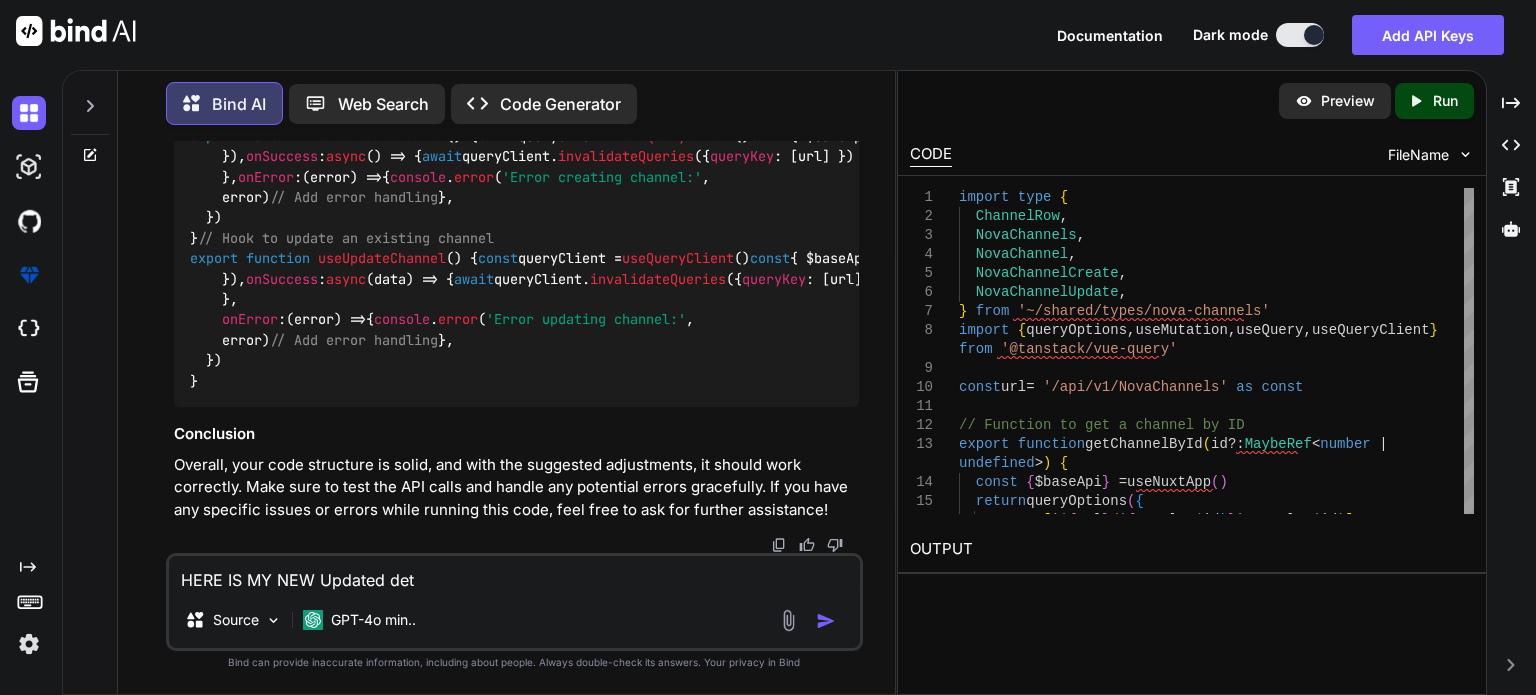 type on "HERE IS MY NEW Updated deta" 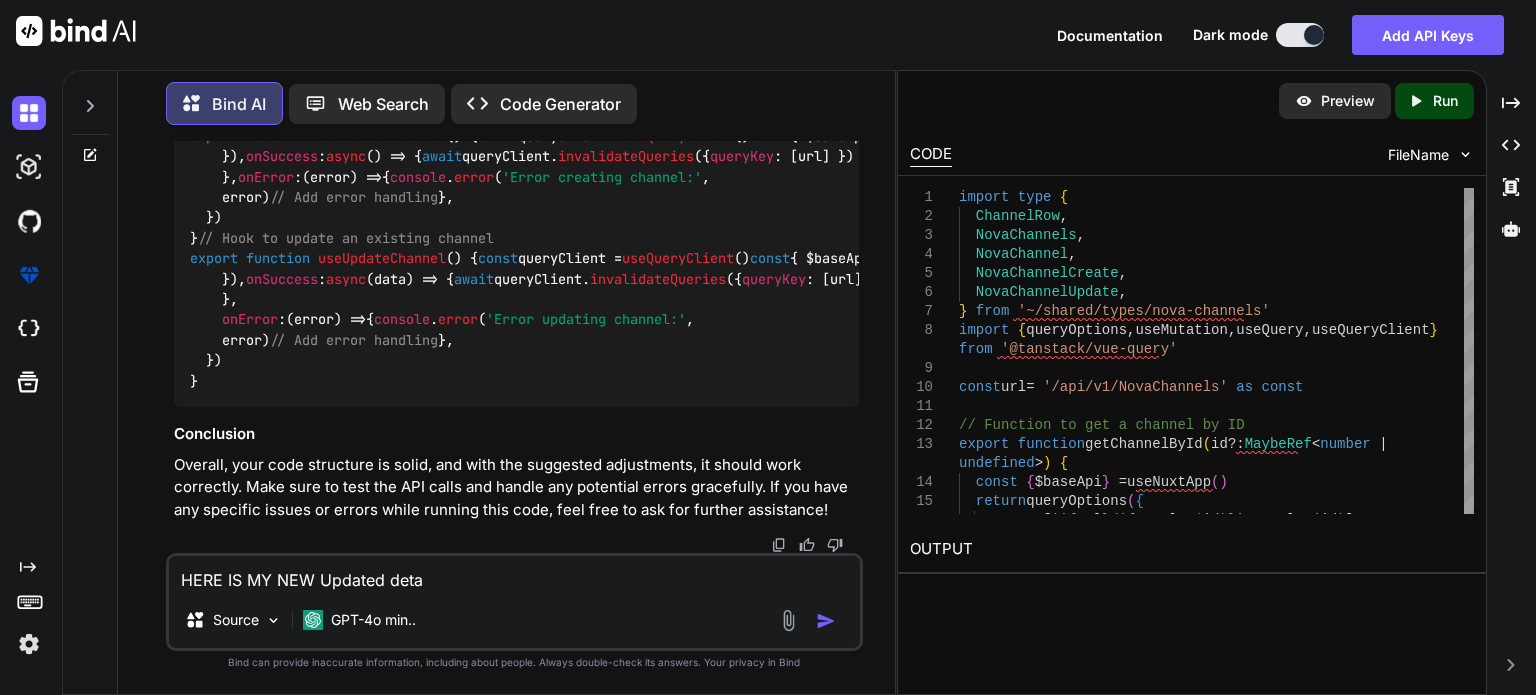 type on "HERE IS MY NEW Updated detai" 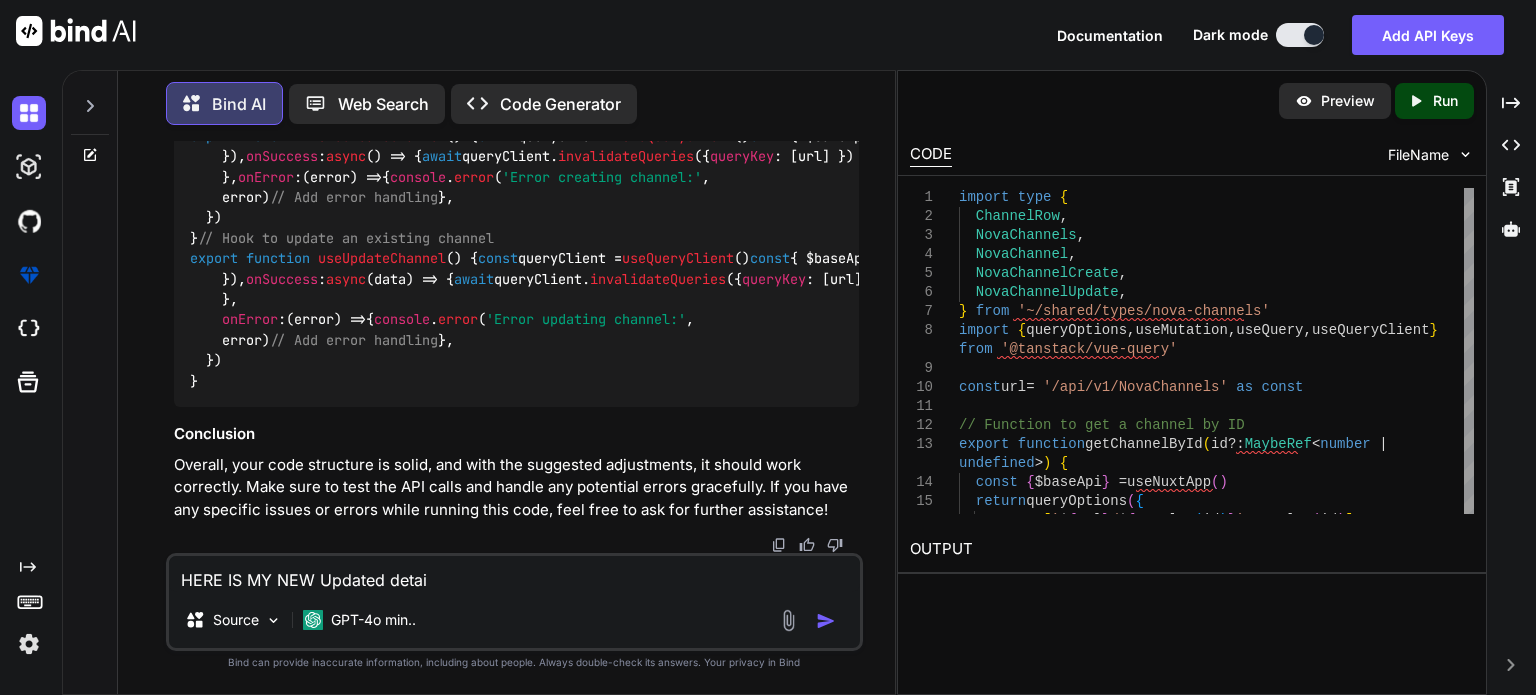 type on "HERE IS MY NEW Updated detail" 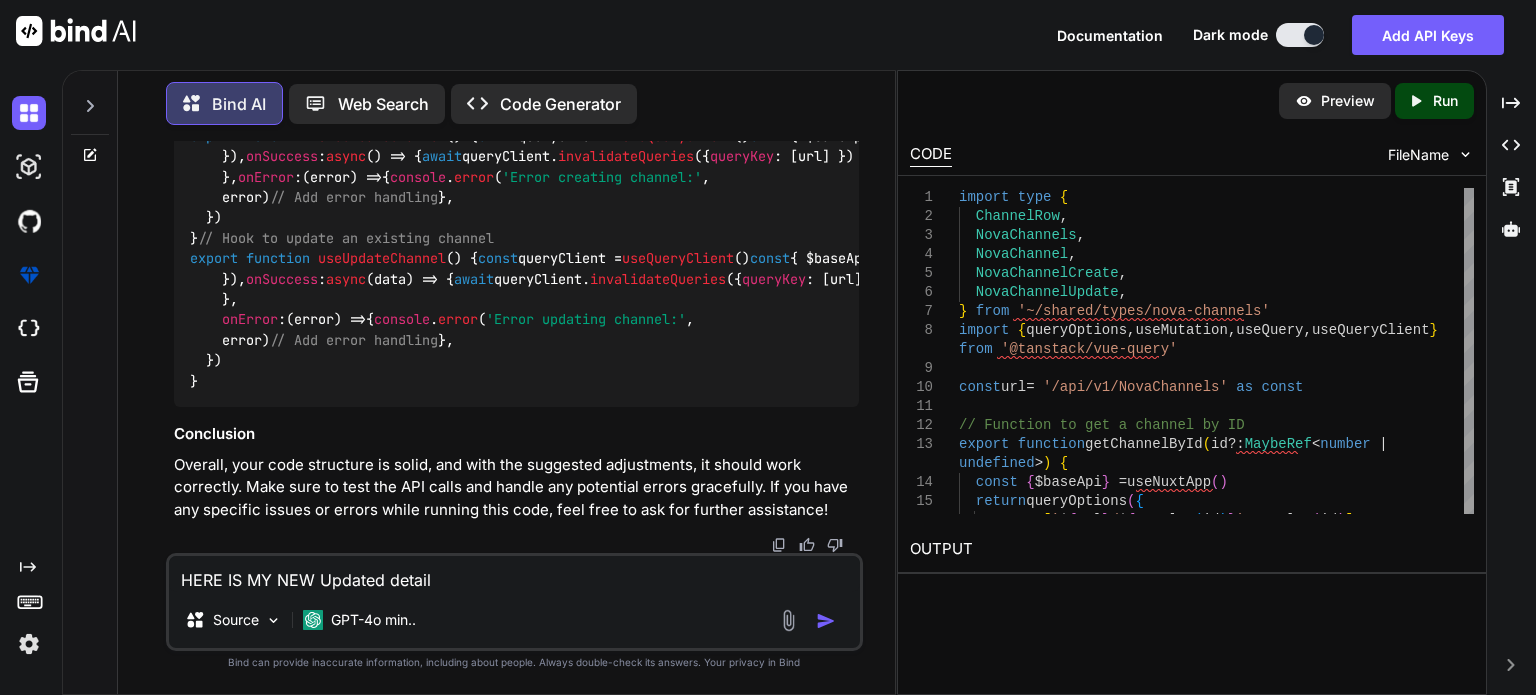 type on "HERE IS MY NEW Updated details" 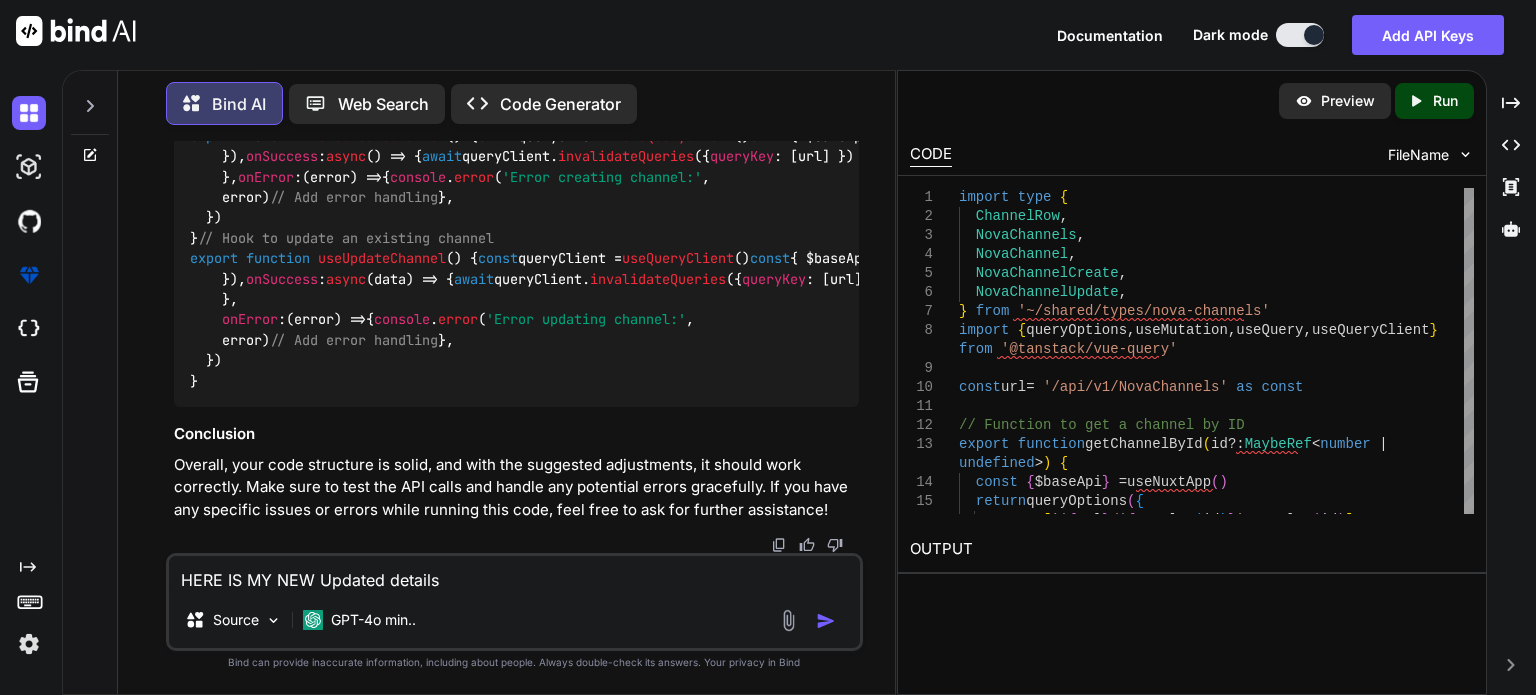 type on "x" 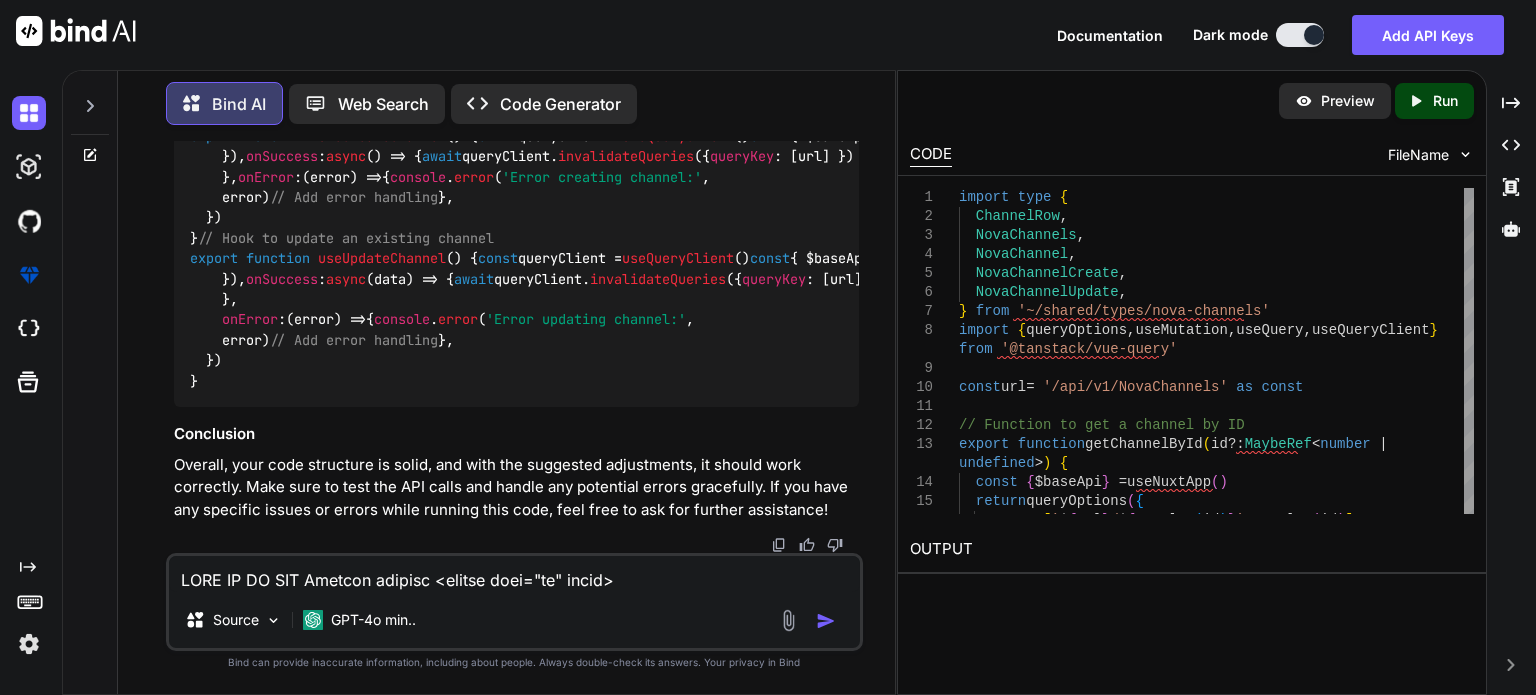 scroll, scrollTop: 4922, scrollLeft: 0, axis: vertical 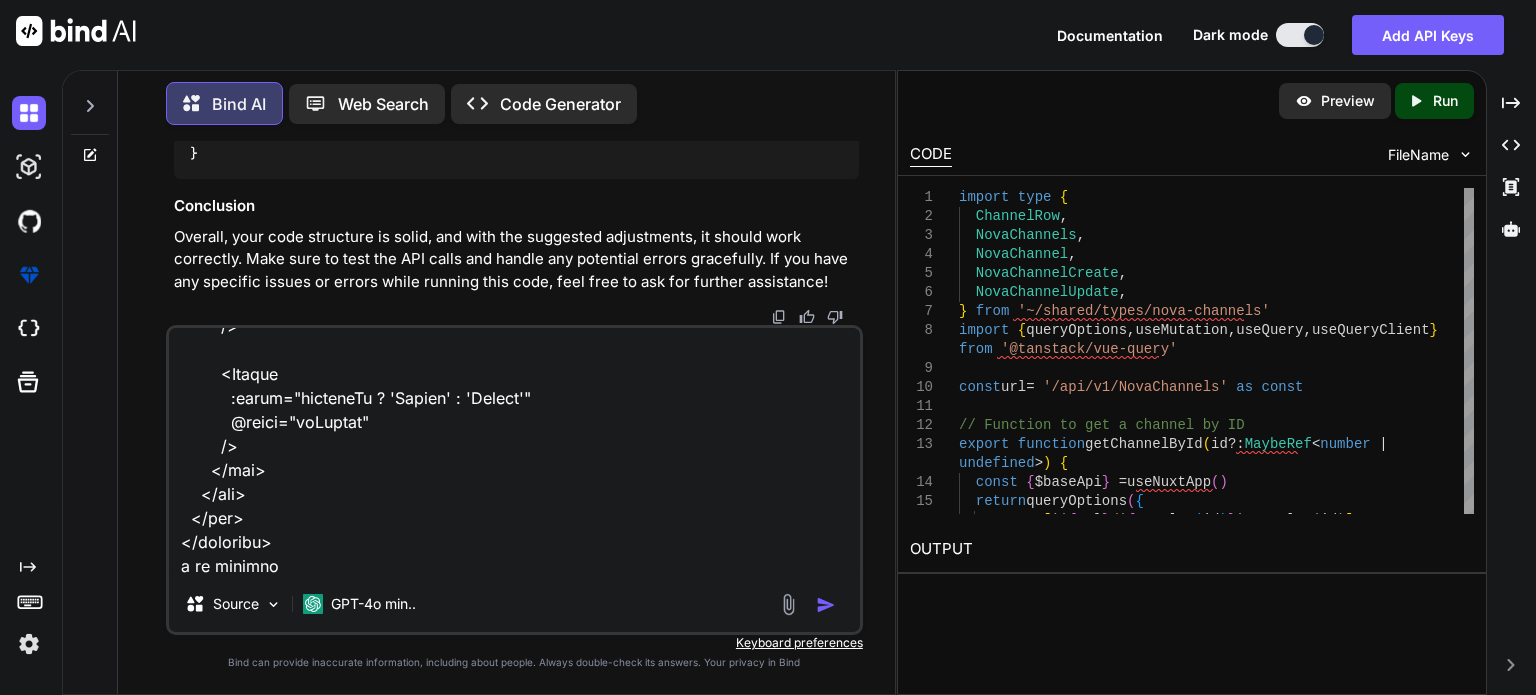 paste on "[vue-tsc] Type 'unknown' is not assignable to type 'PartialObjectDeep<GenericObject, { recurseIntoArrays: false; allowUndefinedInNonTupleArrays: true; }>
/nova/Osiris.Nova.Internal.UI/components/settings/channel-details.vue:23:3
21 | const visible = defineModel<boolean>('visible')
22 | const { defineField, handleSubmit, resetForm, setFieldValue, setFieldError } = useForm({
> 23 |   initialValues: channel.value,
|   ^^^^^^^^^^^^^
24 |
25 |
26 |
[vue-tsc] Argument of type '{ title: string; isDeleted: boolean; abbriviation: string; id?: number | undefined; version?: string | undefined; }' is not assignable to parameter of type '{ abbreviation: string; title: string; isDeleted: boolean; version?: string | undefined; }'. Property 'abbreviation' is missing in type '{ title: string; isDeleted: boolean; abbriviation: string; id?: number | undefined; version?: string | undefined; ..." 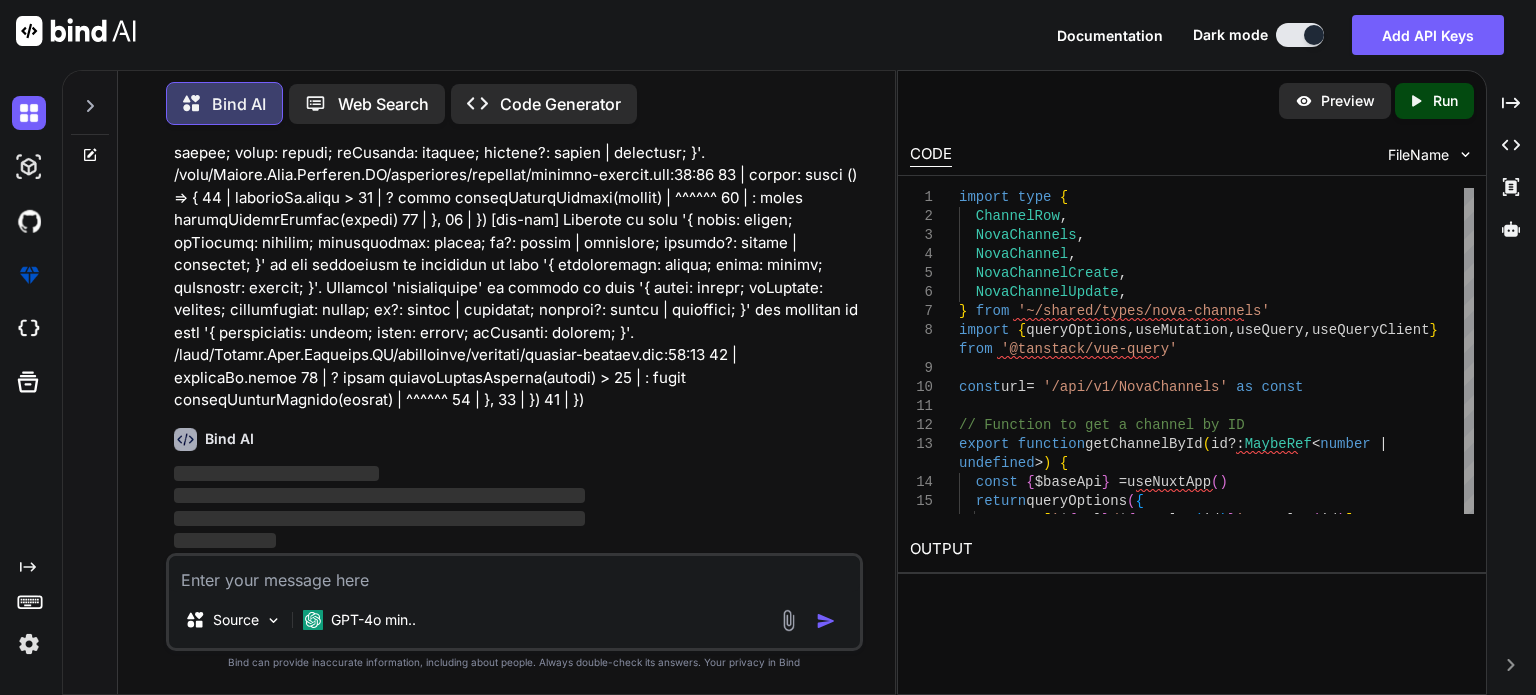 scroll, scrollTop: 0, scrollLeft: 0, axis: both 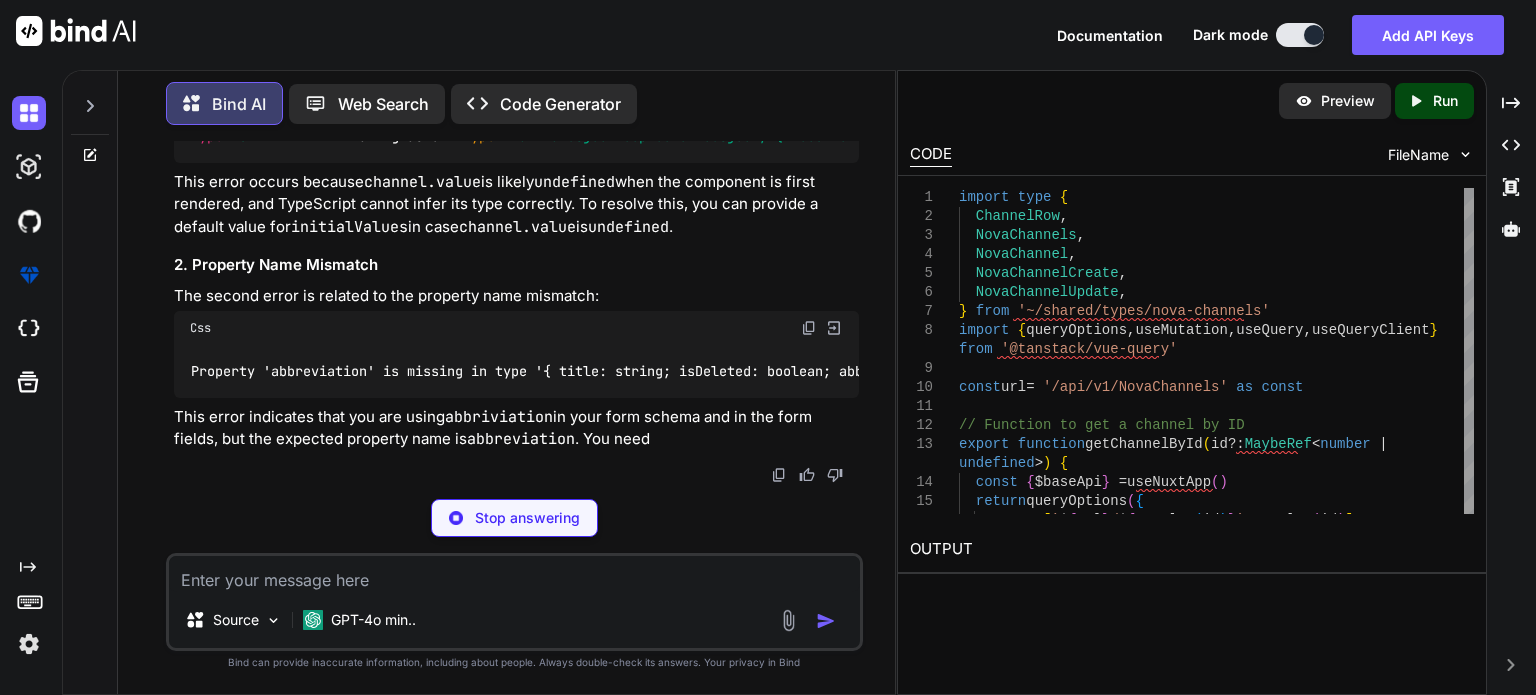 type 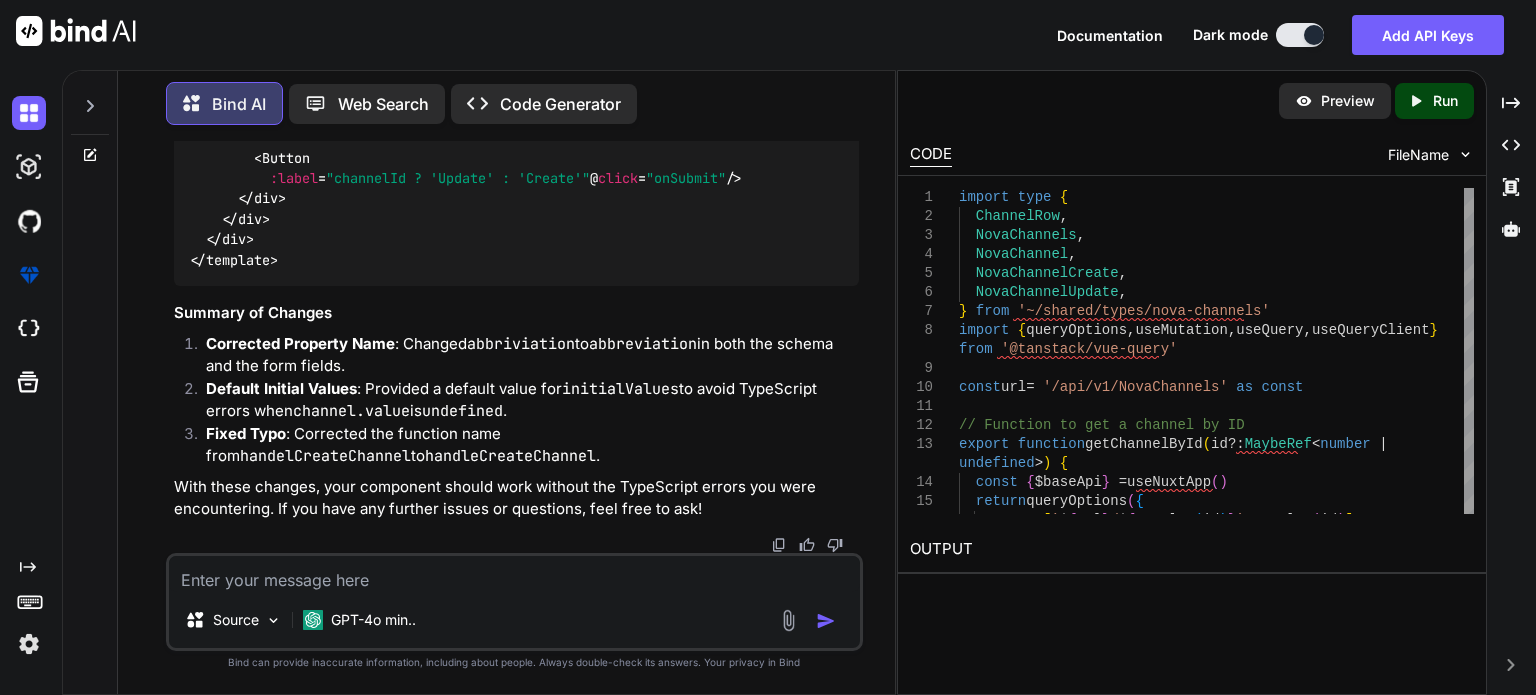 click at bounding box center (516, -3465) 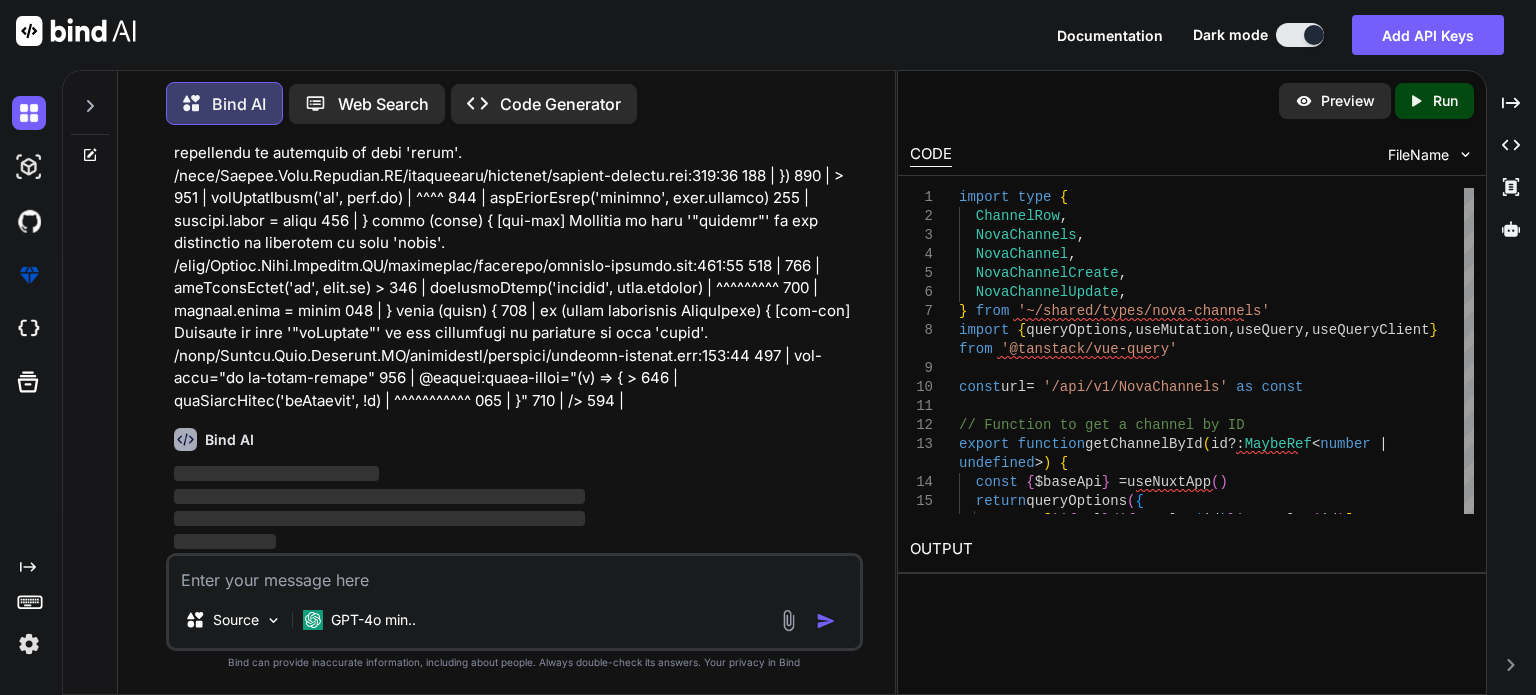 scroll, scrollTop: 0, scrollLeft: 0, axis: both 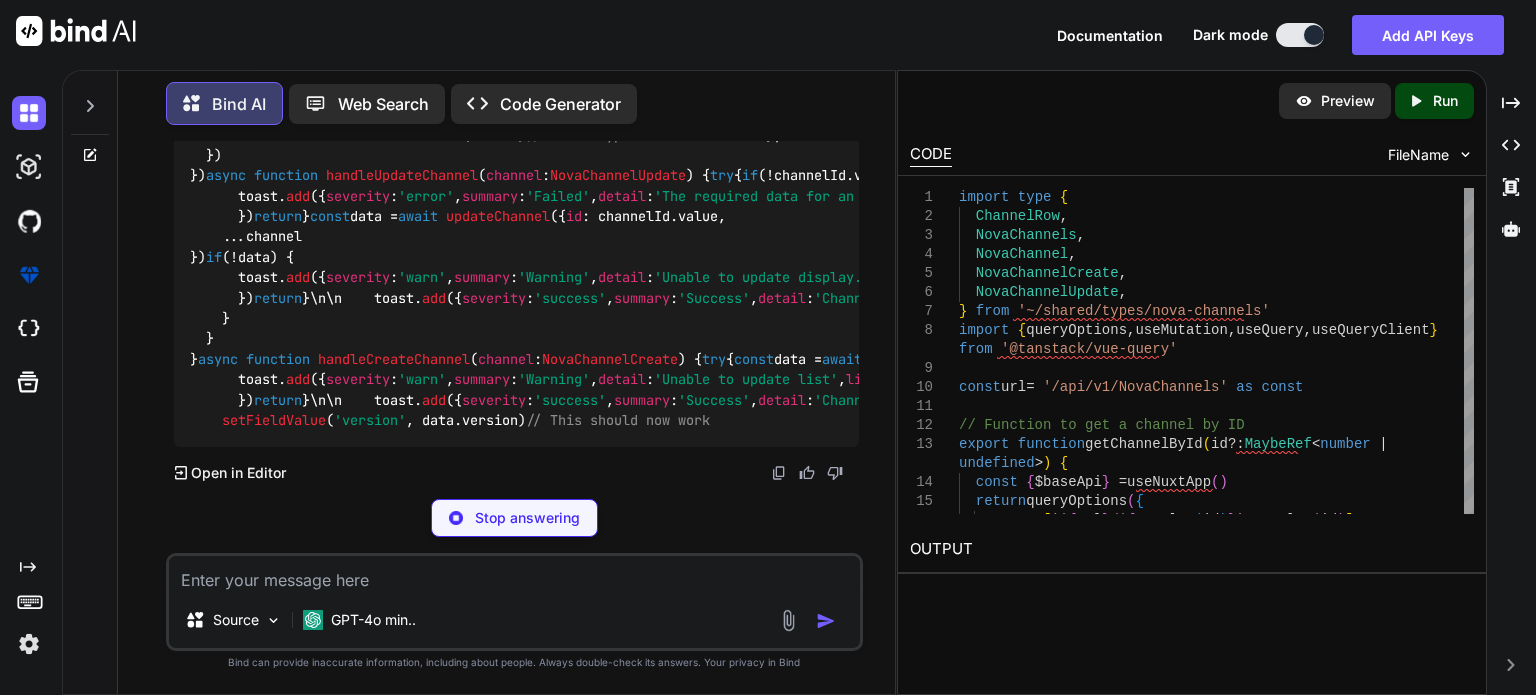click at bounding box center (516, -1223) 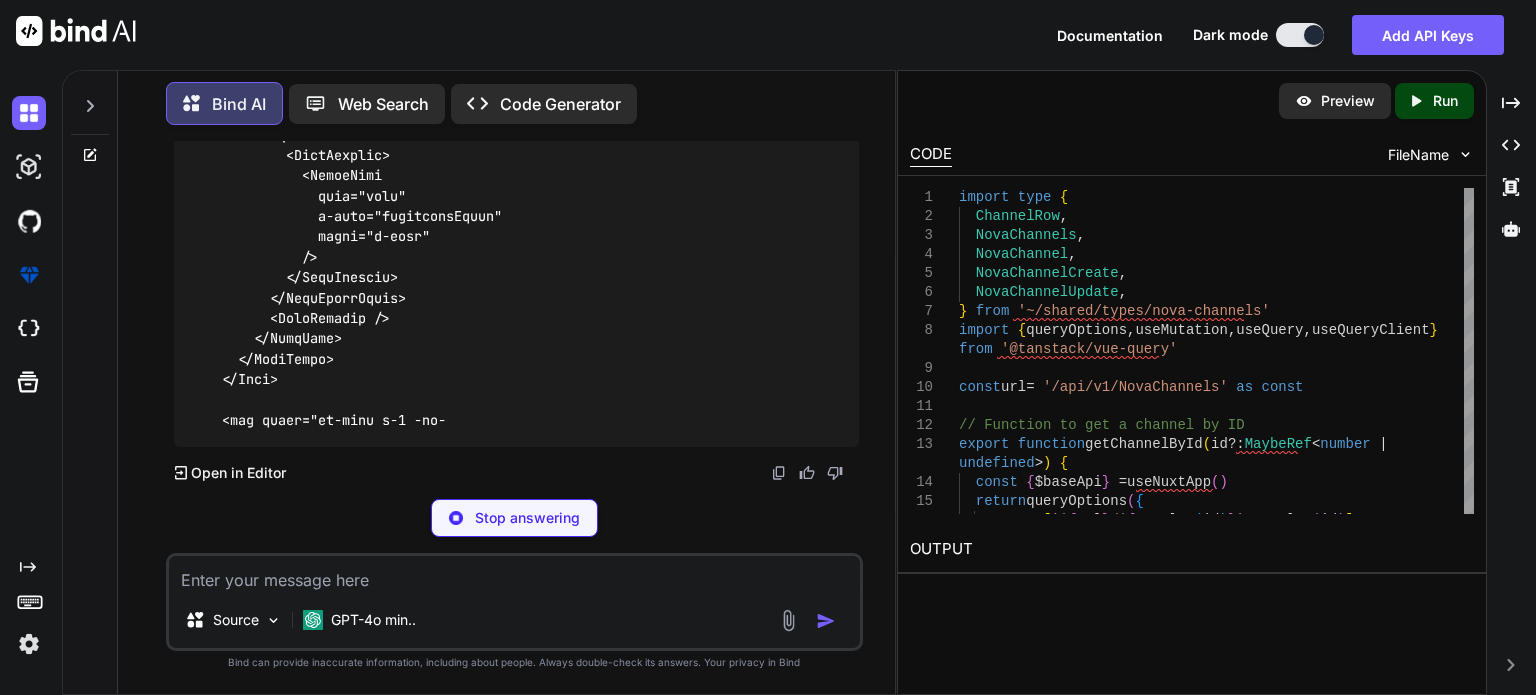 scroll, scrollTop: 31336, scrollLeft: 0, axis: vertical 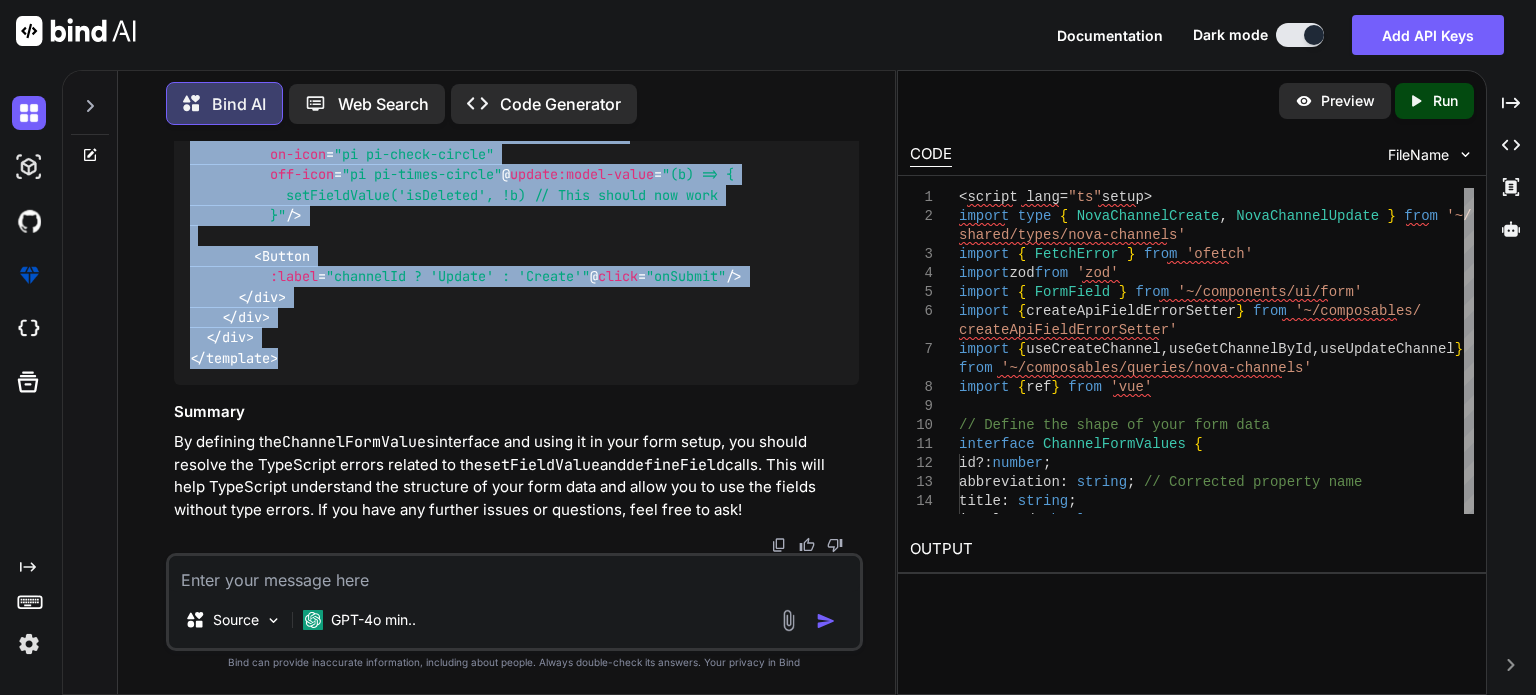 drag, startPoint x: 192, startPoint y: 246, endPoint x: 299, endPoint y: 366, distance: 160.77625 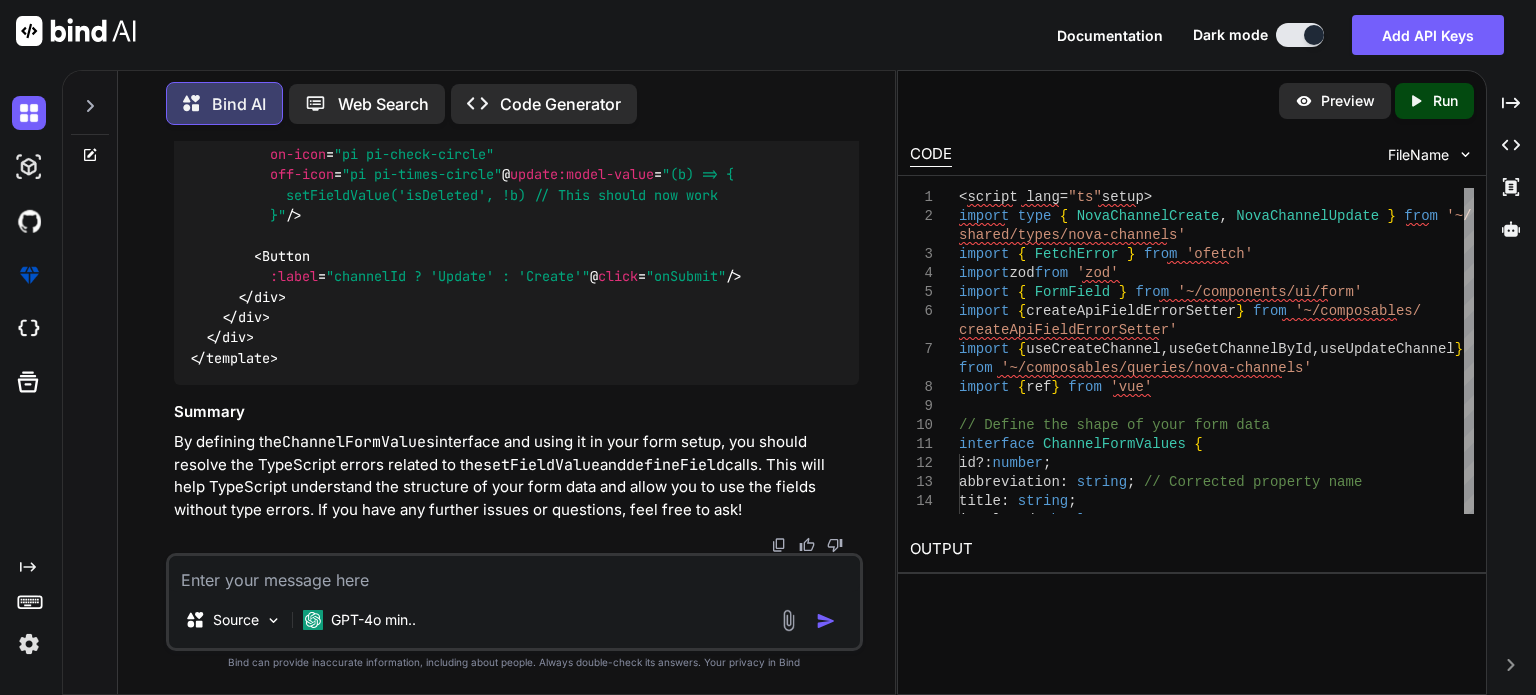 click at bounding box center [514, 574] 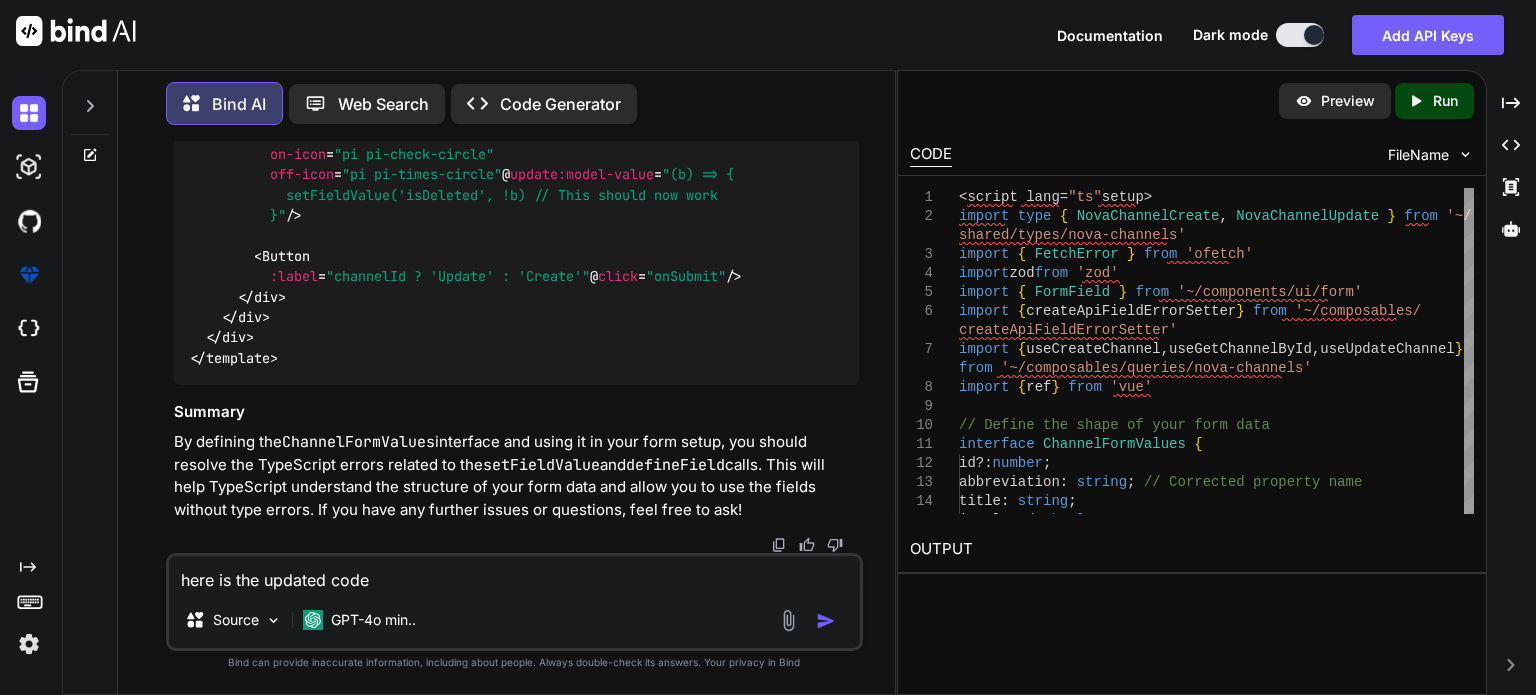 paste on "HERE IS MY NEW U[DATED<script lang="ts" setup>
import type { NovaChannelCreate, NovaChannelUpdate } from '~/shared/types/nova-channels'
import { FetchError } from 'ofetch'
import zod from 'zod'
import { FormField } from '~/components/ui/form'
import { createApiFieldErrorSetter } from '~/composables/createApiFieldErrorSetter'
import { useCreateChannel, useGetChannelById, useUpdateChannel } from '~/composables/queries/nova-channels'
const props = defineProps<{
id: number | undefined
}>()
const toast = useToast()
const confirm = useConfirm()
const channelId = ref<number | undefined>(props.id)
const { data: channel } = useGetChannelById(channelId)
const { mutateAsync: createChannel } = useCreateChannel()
const { mutateAsync: updateChannel } = useUpdateChannel()
const visible = defineModel<boolean>('visible')
const { defineField, handleSubmit, resetForm, setFieldValue, setFieldError } = useForm({
initialValues: channel.value ,
validationSchema: toTypedSchema(
zod.object({
id: zod.number().optional(),
abbrev...</script>
<template>
<div class="h-full flex flex-col justify-between">
<Form class="space-y-4">
<FormField v-slot="{ componentField }" name="abbreviation"> <!-- Corrected property name -->
<FormItem>
<FormFloatLabel label="Abbreviation"> <!-- Corrected property name -->
<FormControl>
<InputText
type="text"
v-bind="componentField"
class="w-full"
/>
</FormControl>
</FormFloatLabel>
<FormMessage />
</FormItem>
</FormField>
<FormField v-slot="{ componentField }" name="title">
<FormItem>
<FormFloatLabel label="Title">
<FormControl>
<InputText
type="text"
v-bind="componentField"
class="w-full"
/>
</FormControl>
</FormFloatLabel>
<FormMessage />
</FormItem>
</FormField>
</Form>
<div class="mt-auto p-4 -mx-5 -mb-5 rounded-md">" 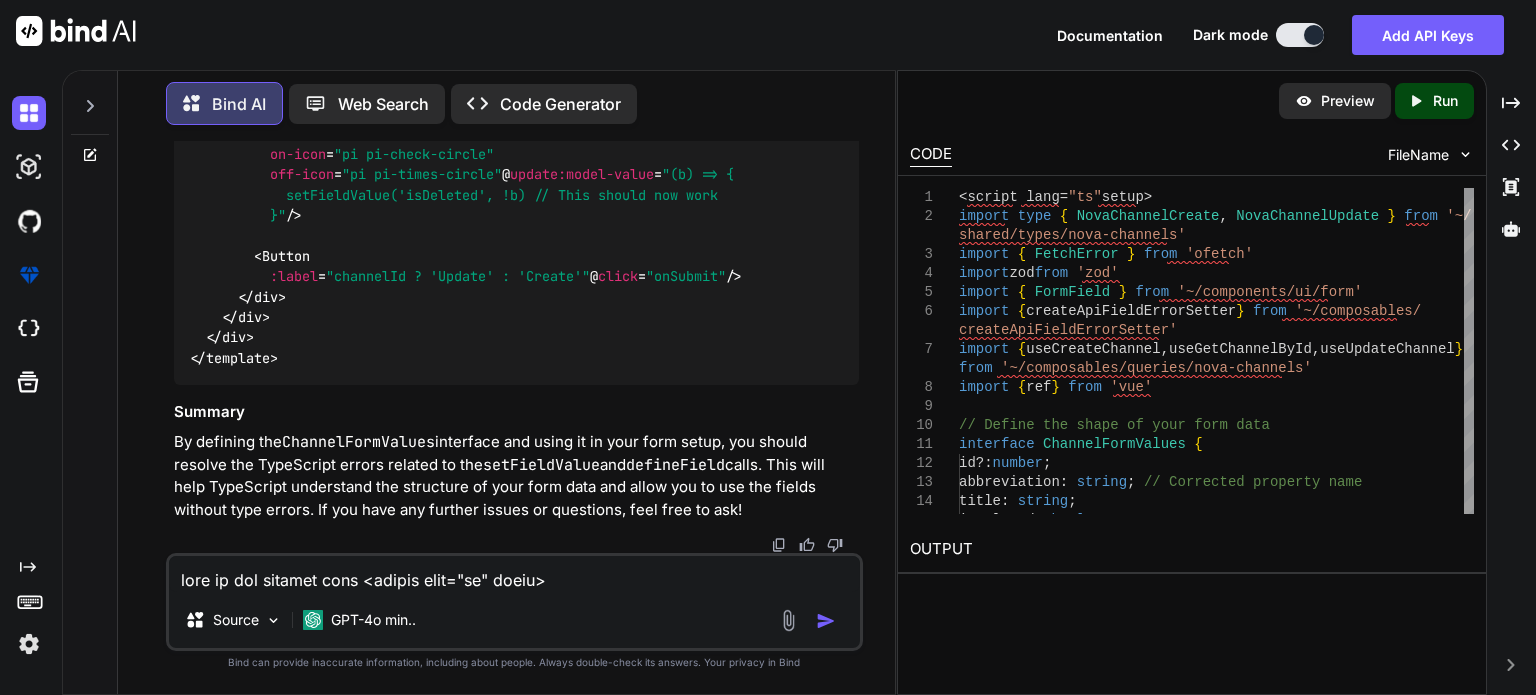 scroll, scrollTop: 4874, scrollLeft: 0, axis: vertical 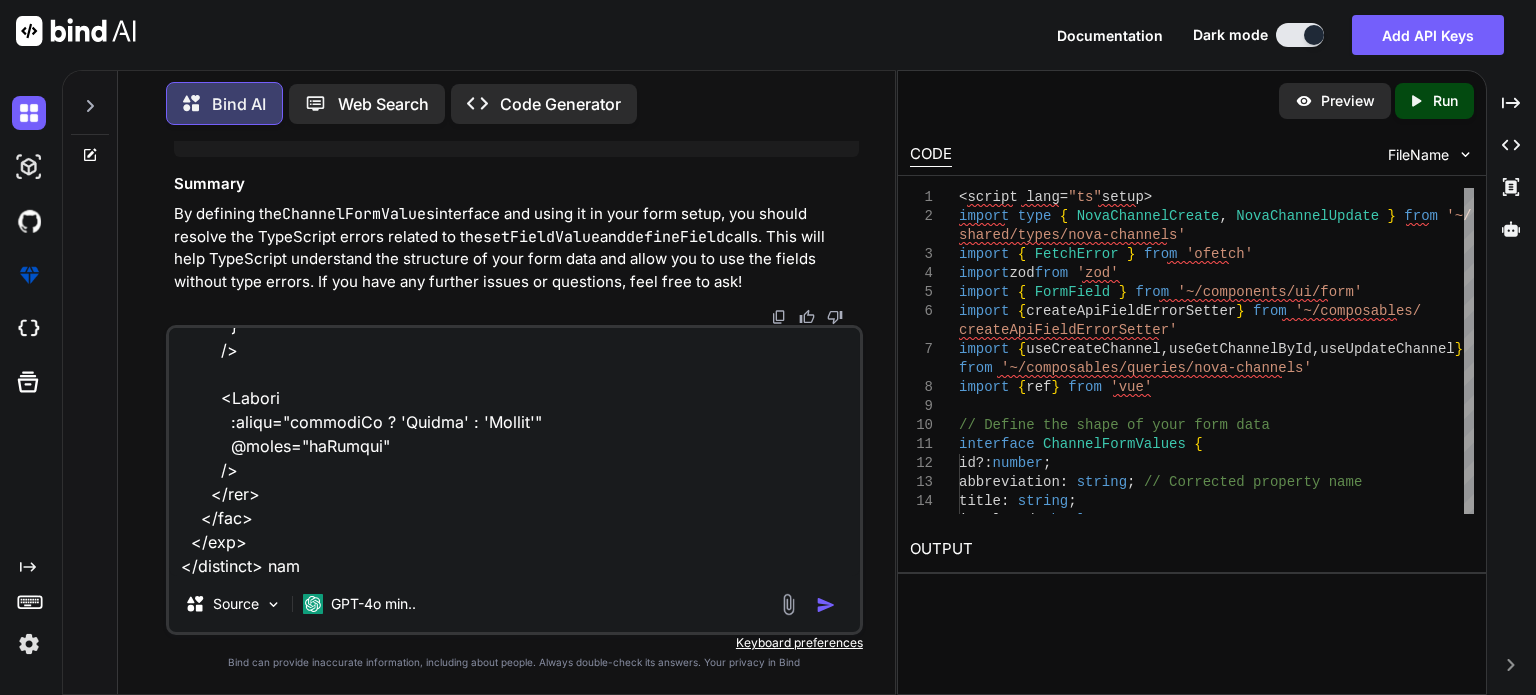 paste on "initialValues: channel.value ," 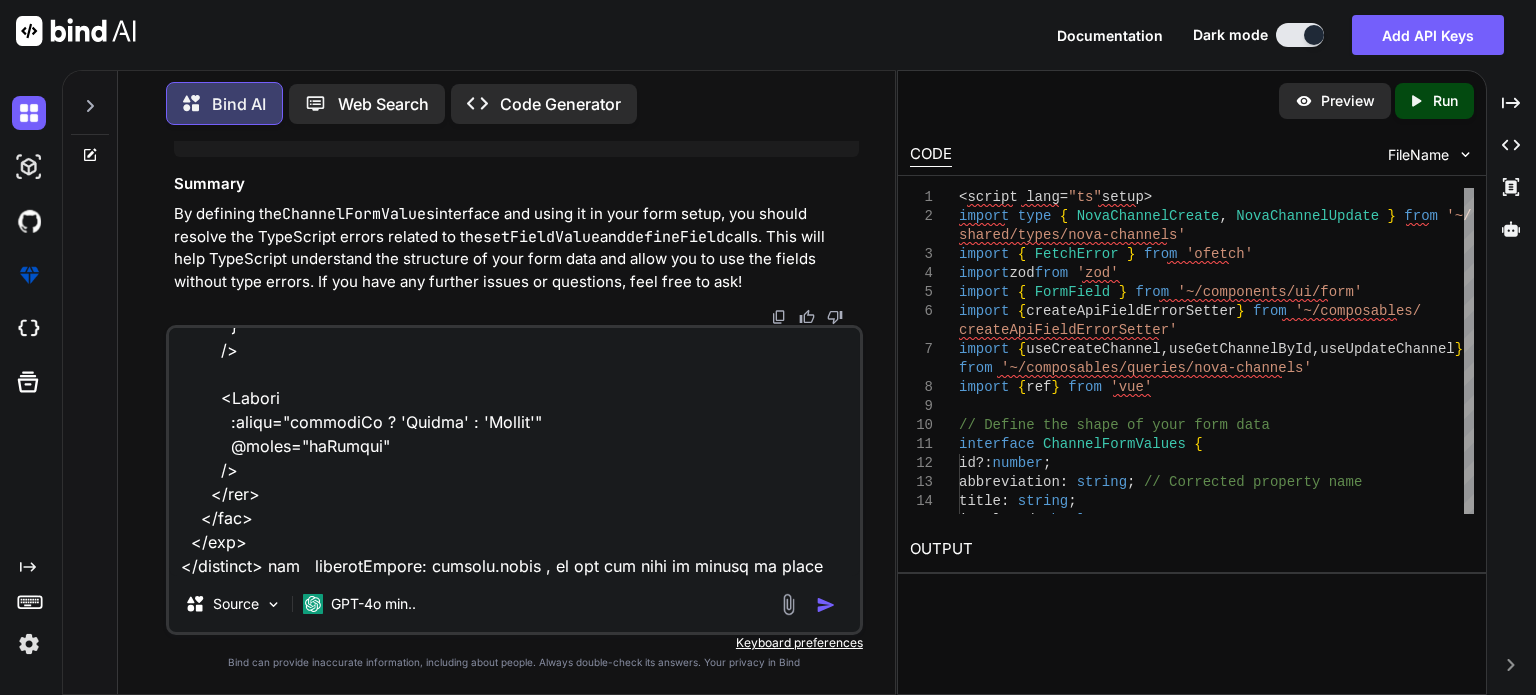 scroll, scrollTop: 4898, scrollLeft: 0, axis: vertical 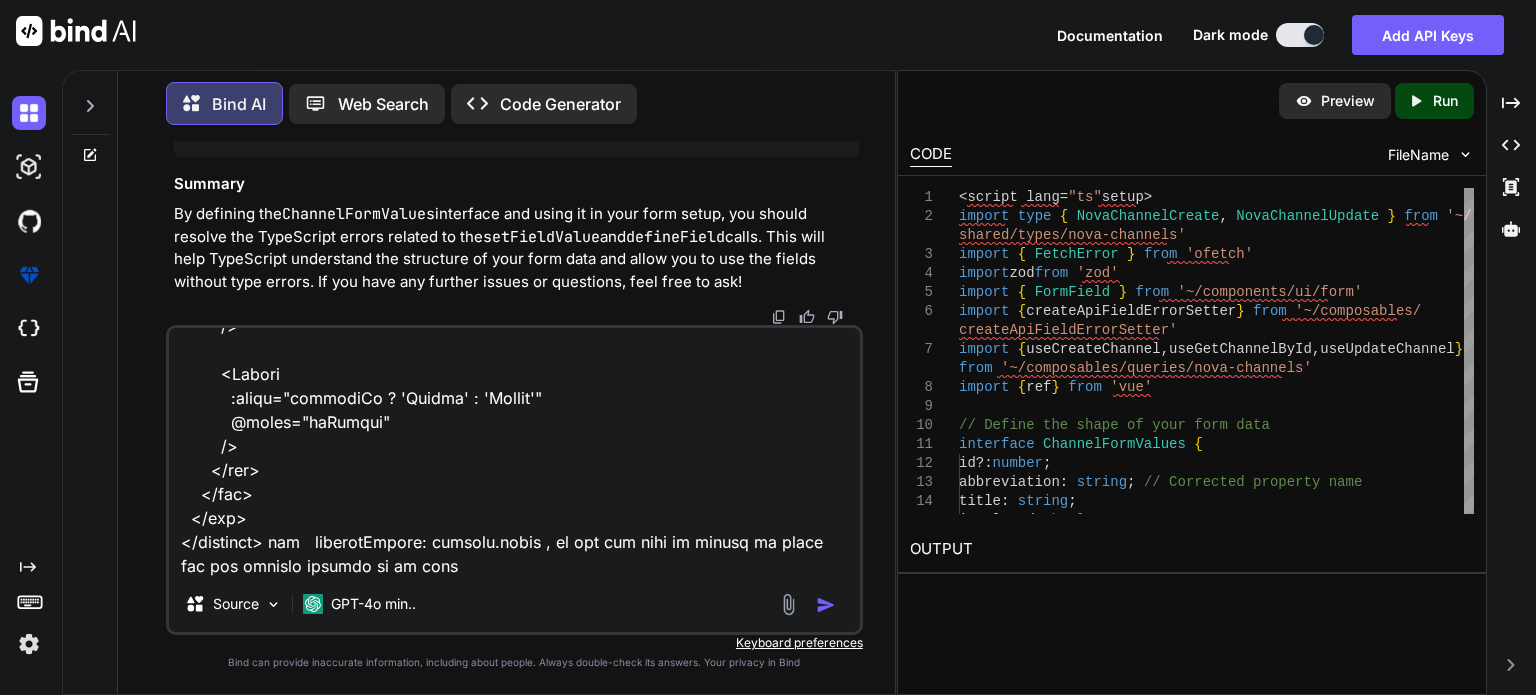 paste on "const { data: channel } = useGetChannelById(channelId)" 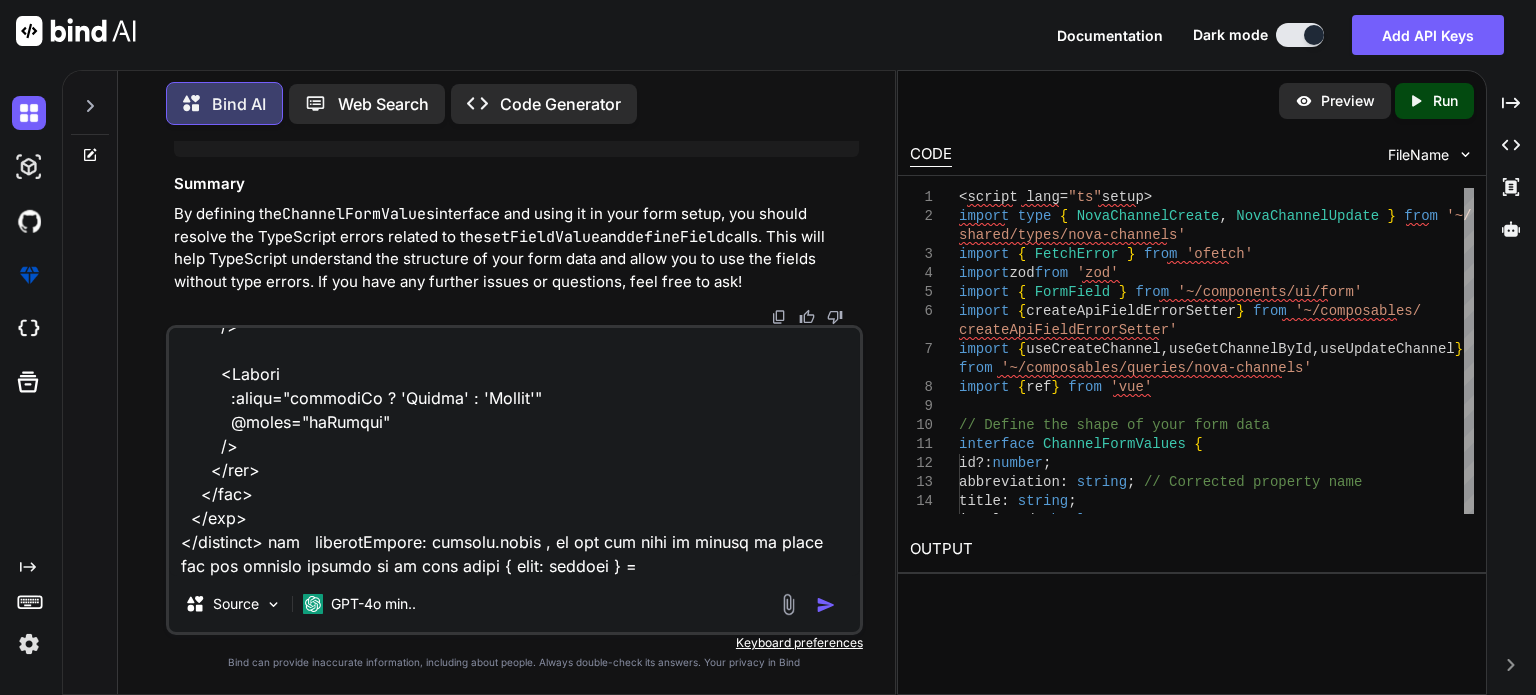 scroll, scrollTop: 4922, scrollLeft: 0, axis: vertical 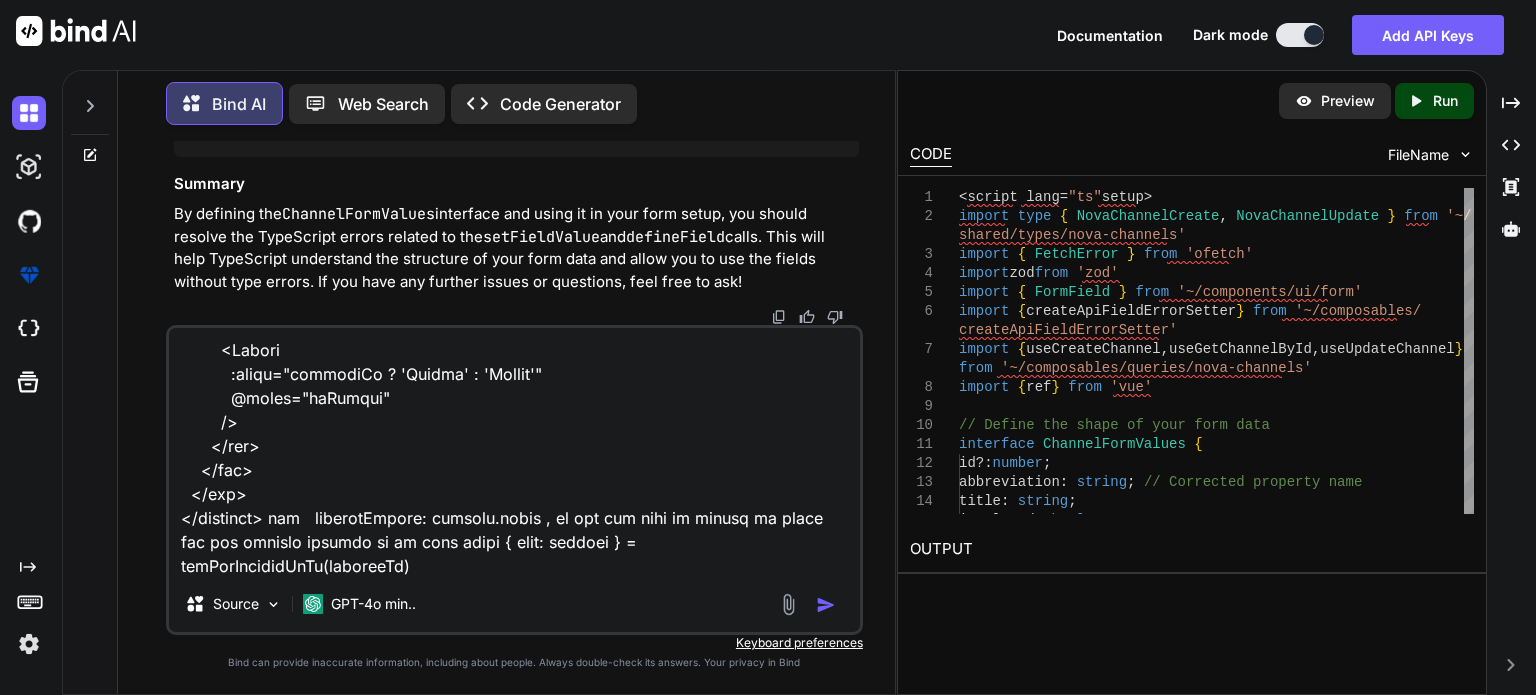 type on "here is the updated code <script lang="ts" setup>
import type { NovaChannelCreate, NovaChannelUpdate } from '~/shared/types/nova-channels'
import { FetchError } from 'ofetch'
import zod from 'zod'
import { FormField } from '~/components/ui/form'
import { createApiFieldErrorSetter } from '~/composables/createApiFieldErrorSetter'
import { useCreateChannel, useGetChannelById, useUpdateChannel } from '~/composables/queries/nova-channels'
const props = defineProps<{
id: number | undefined
}>()
const toast = useToast()
const confirm = useConfirm()
const channelId = ref<number | undefined>(props.id)
const { data: channel } = useGetChannelById(channelId)
const { mutateAsync: createChannel } = useCreateChannel()
const { mutateAsync: updateChannel } = useUpdateChannel()
const visible = defineModel<boolean>('visible')
const { defineField, handleSubmit, resetForm, setFieldValue, setFieldError } = useForm({
initialValues: channel.value ,
validationSchema: toTypedSchema (
zod.object({
id: zod.number()..." 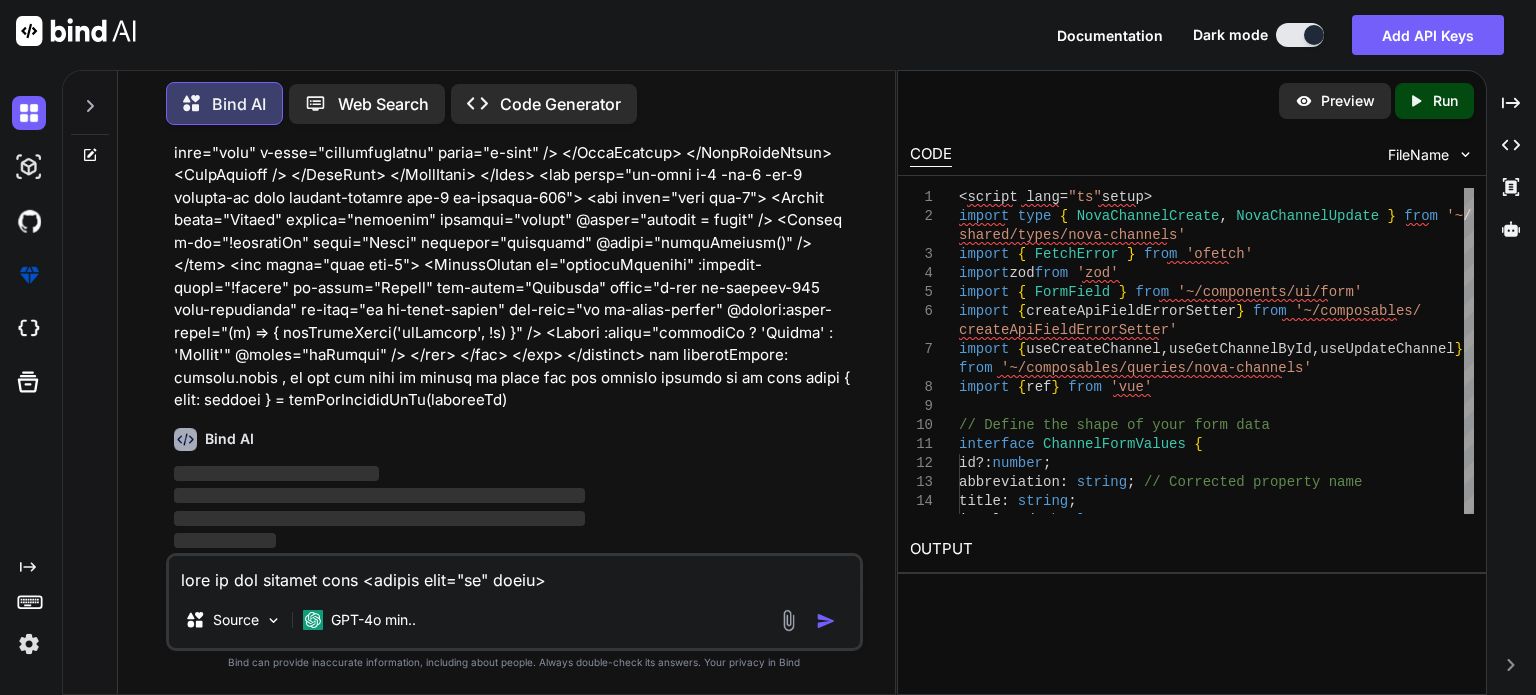 scroll, scrollTop: 36234, scrollLeft: 0, axis: vertical 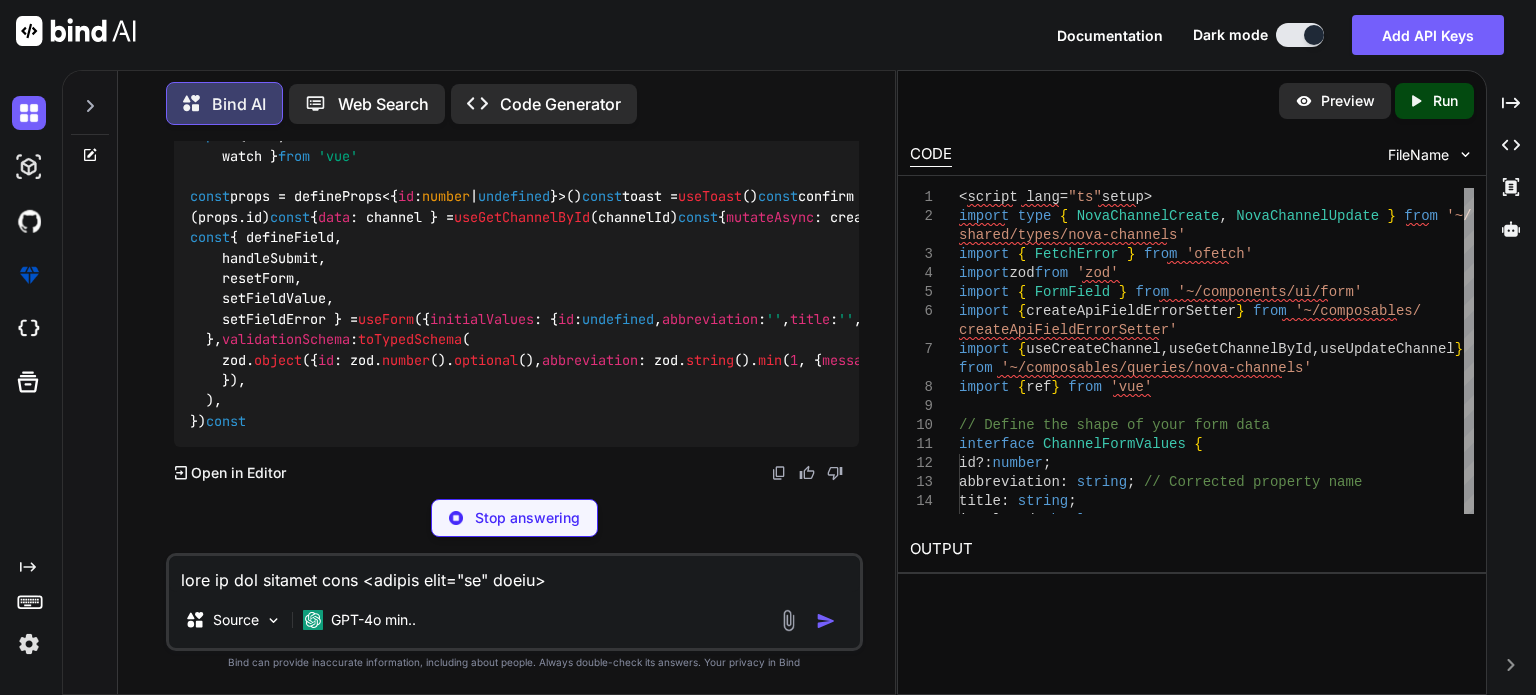 click at bounding box center (516, -947) 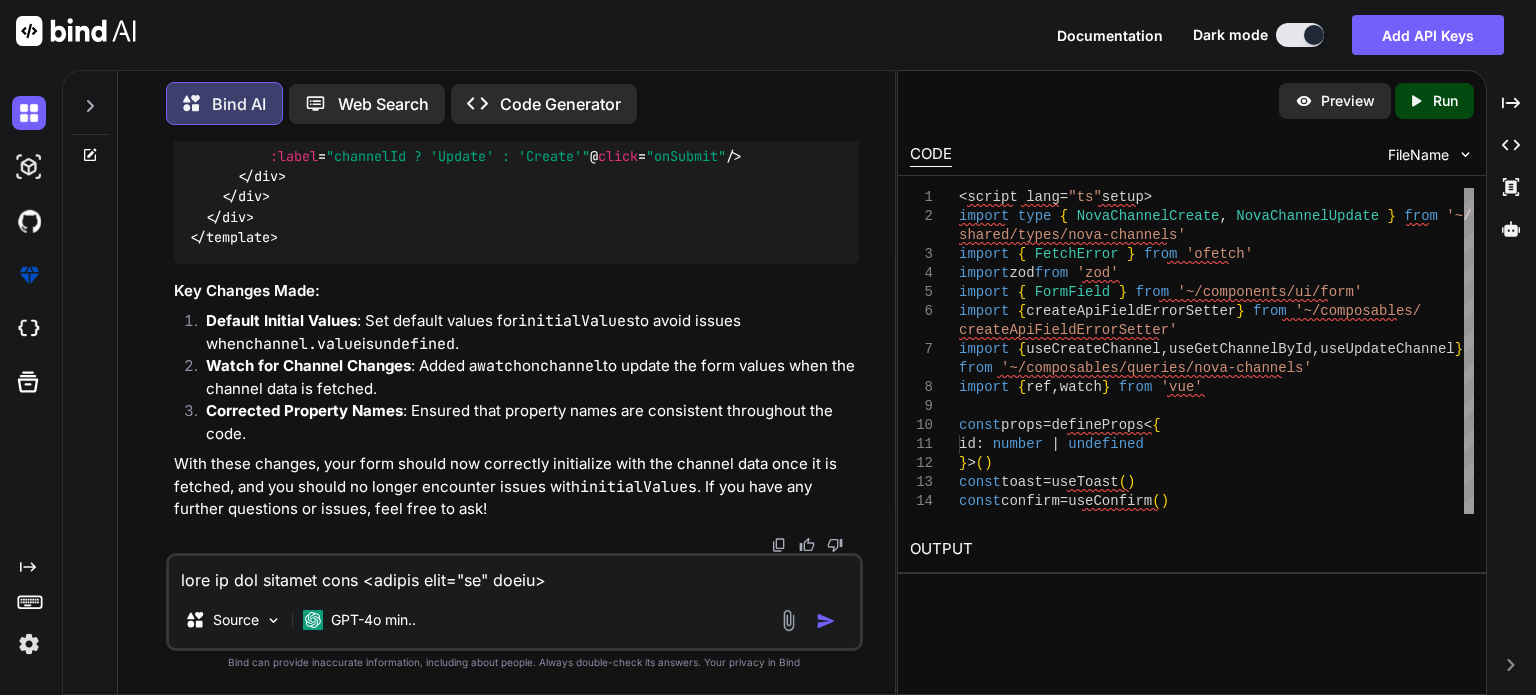 scroll, scrollTop: 38154, scrollLeft: 0, axis: vertical 